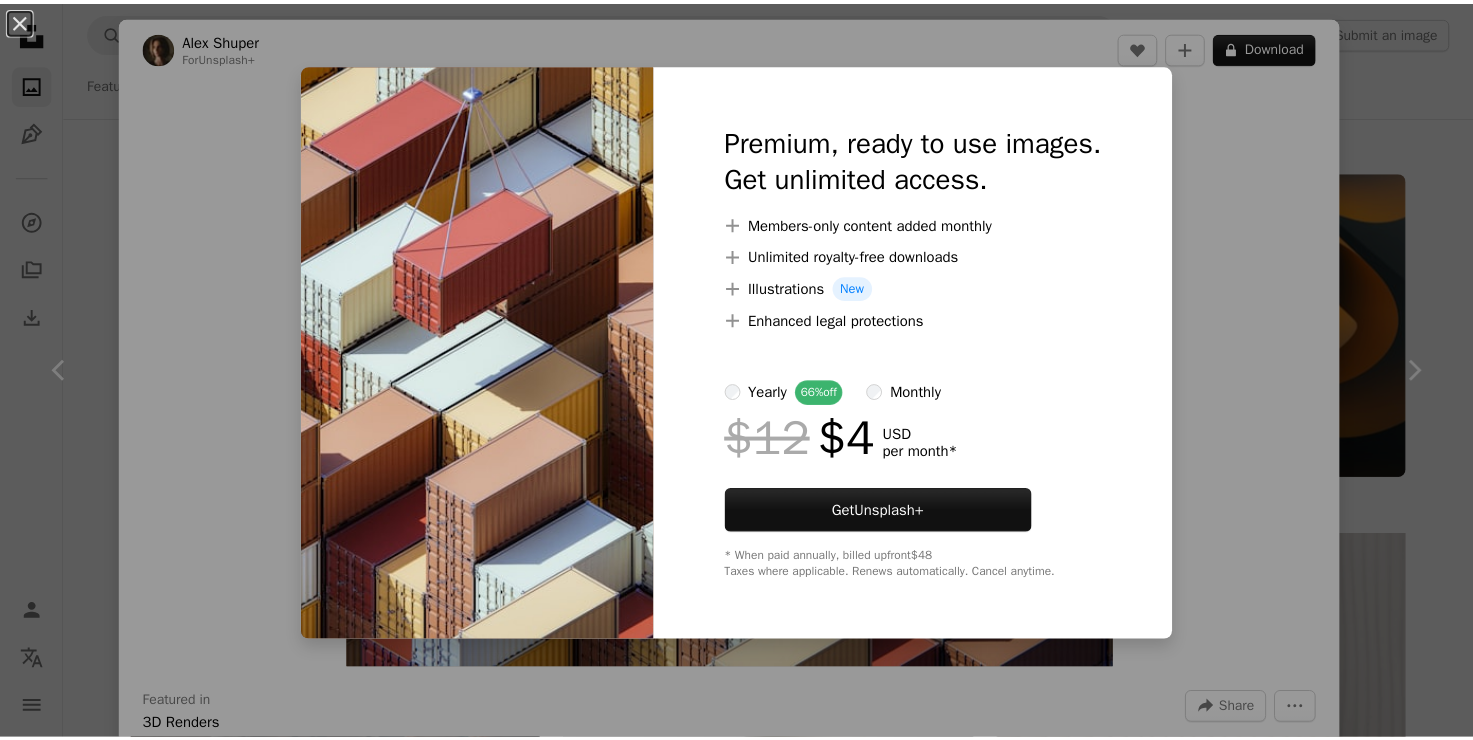 scroll, scrollTop: 3700, scrollLeft: 0, axis: vertical 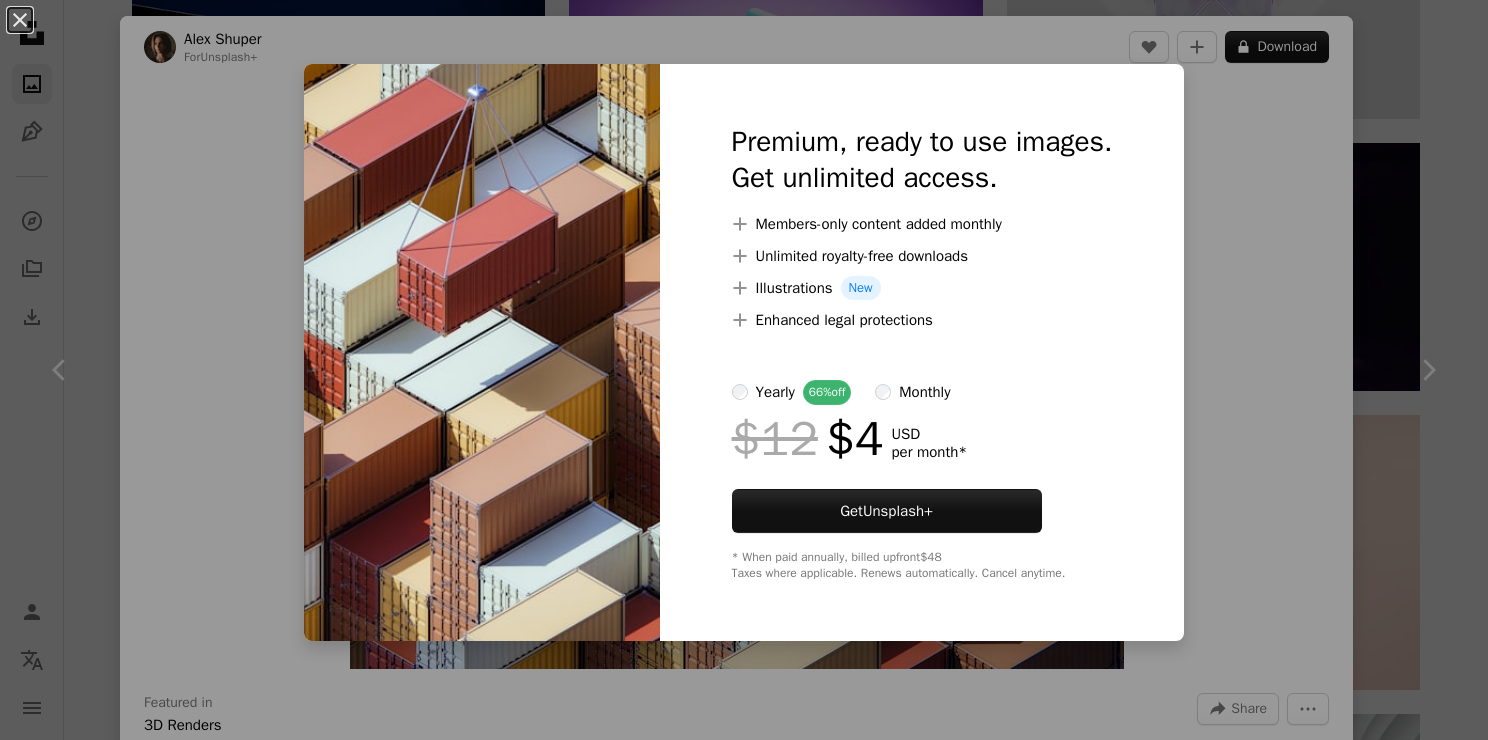 click on "An X shape Premium, ready to use images. Get unlimited access. A plus sign Members-only content added monthly A plus sign Unlimited royalty-free downloads A plus sign Illustrations  New A plus sign Enhanced legal protections yearly 66%  off monthly $12   $4 USD per month * Get  Unsplash+ * When paid annually, billed upfront  $48 Taxes where applicable. Renews automatically. Cancel anytime." at bounding box center [744, 370] 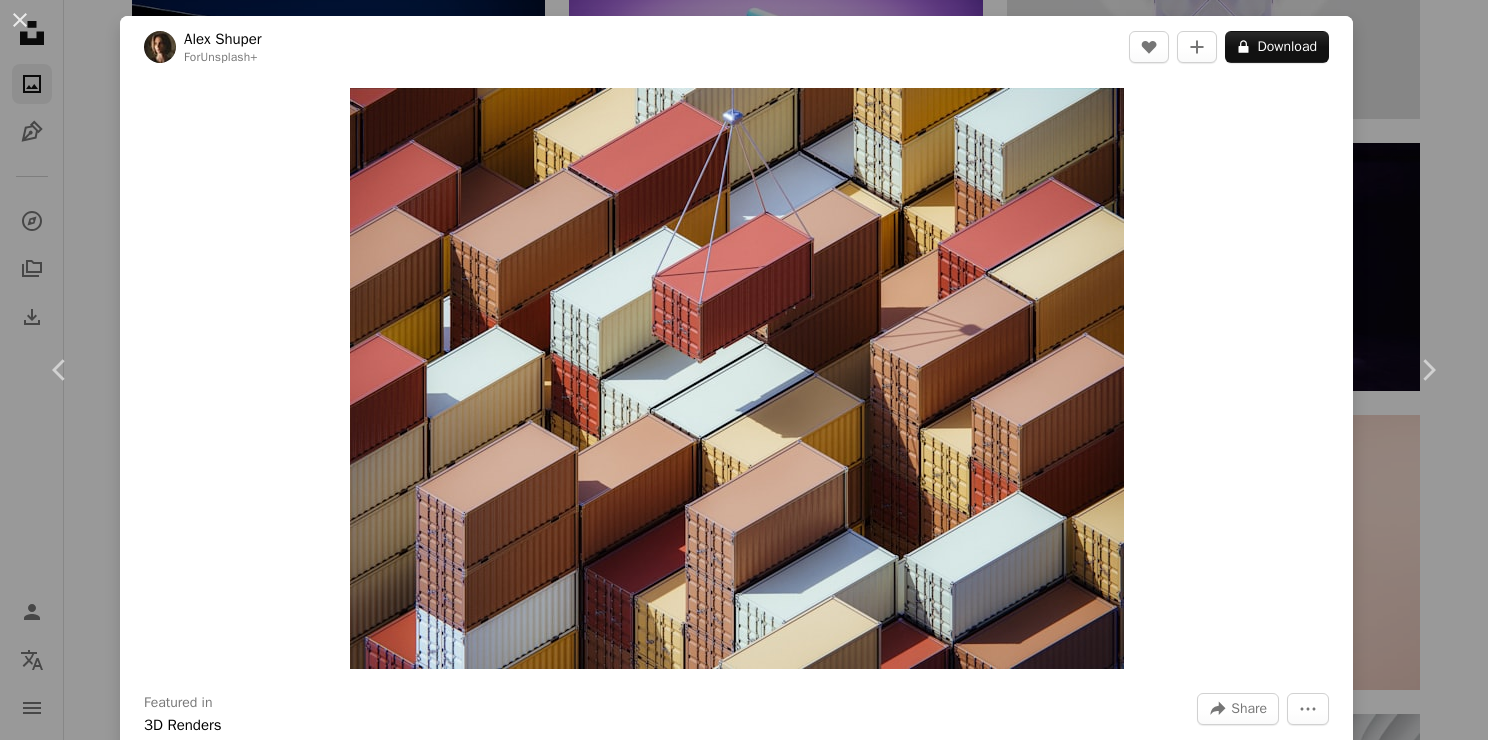 click on "An X shape Chevron left Chevron right [FIRST] [LAST] For  Unsplash+ A heart A plus sign A lock Download Zoom in Featured in 3D Renders A forward-right arrow Share More Actions Objects › Cardboard Aerial view of shipping containers being sorted at a busy port terminal. 3D render. Calendar outlined Published  2 weeks ago Safety Licensed under the  Unsplash+ License wallpaper background warehouse logistics 3d render manufacturing digital image industry render digital art packaging high tech 3d art assembly line inventory management machines robotic arm 3d image digital render digital minimalism Free pictures Related images Plus sign for Unsplash+ A heart A plus sign Getty Images For  Unsplash+ A lock Download Plus sign for Unsplash+ A heart A plus sign [FIRST] [LAST] For  Unsplash+ A lock Download Plus sign for Unsplash+ A heart A plus sign [FIRST] [LAST] For  Unsplash+ A lock Download Plus sign for Unsplash+ A heart For  For" at bounding box center [744, 370] 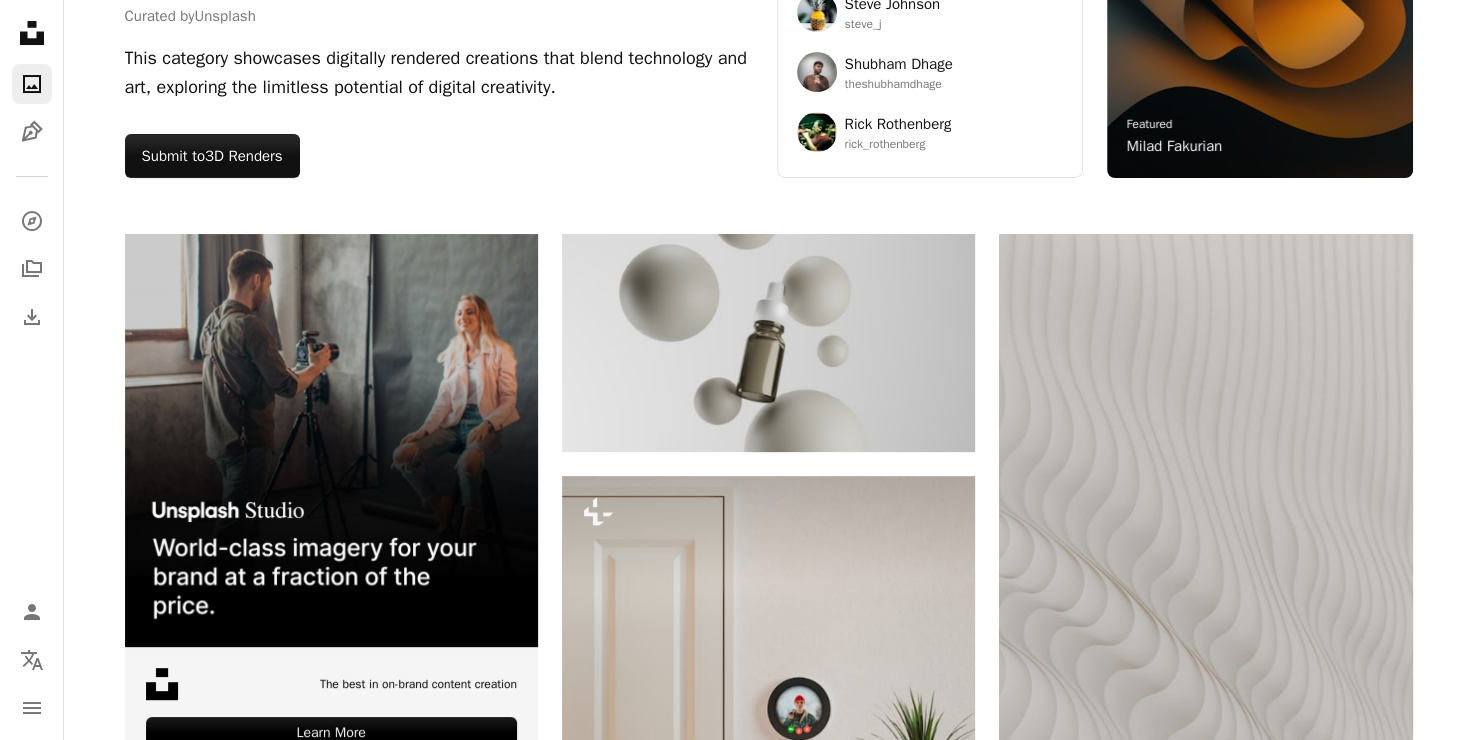 scroll, scrollTop: 0, scrollLeft: 0, axis: both 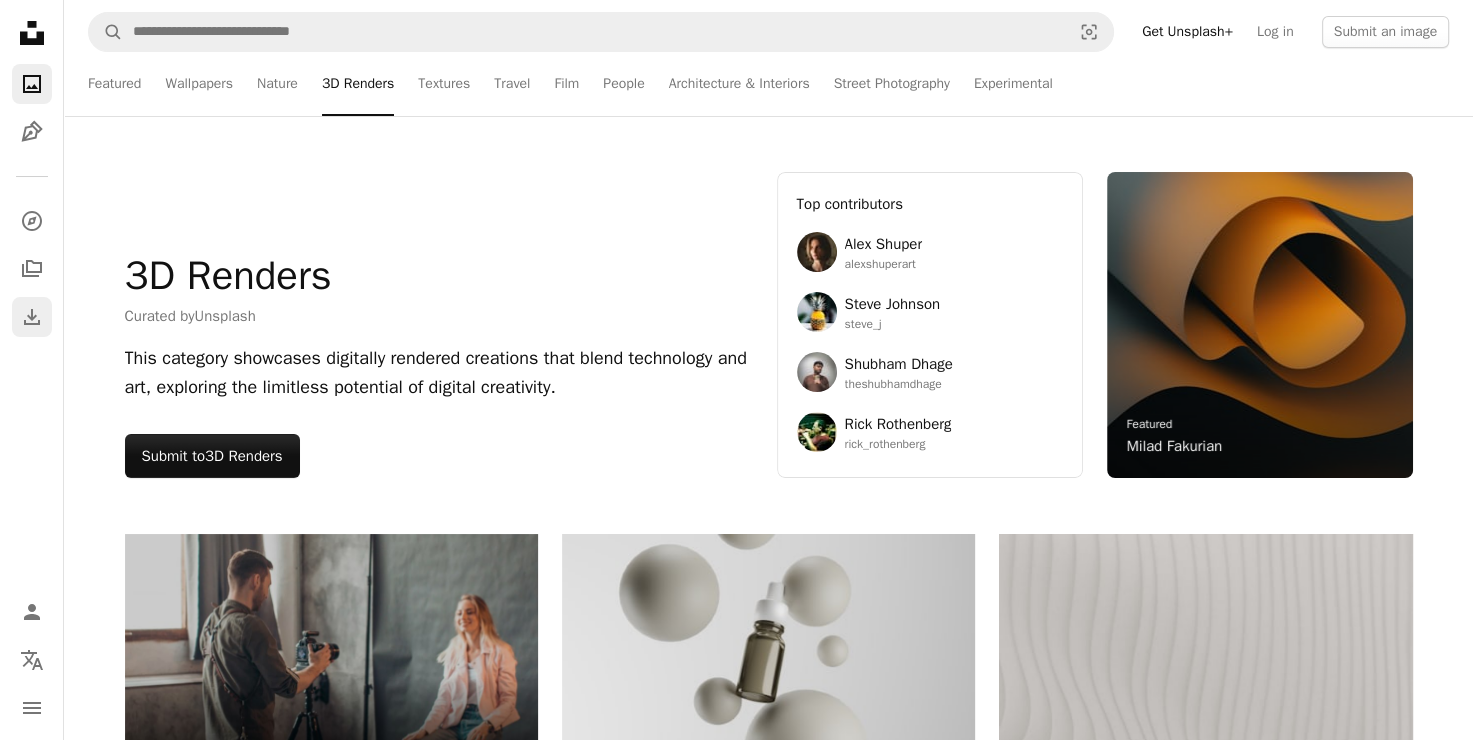 click on "Download" at bounding box center (32, 317) 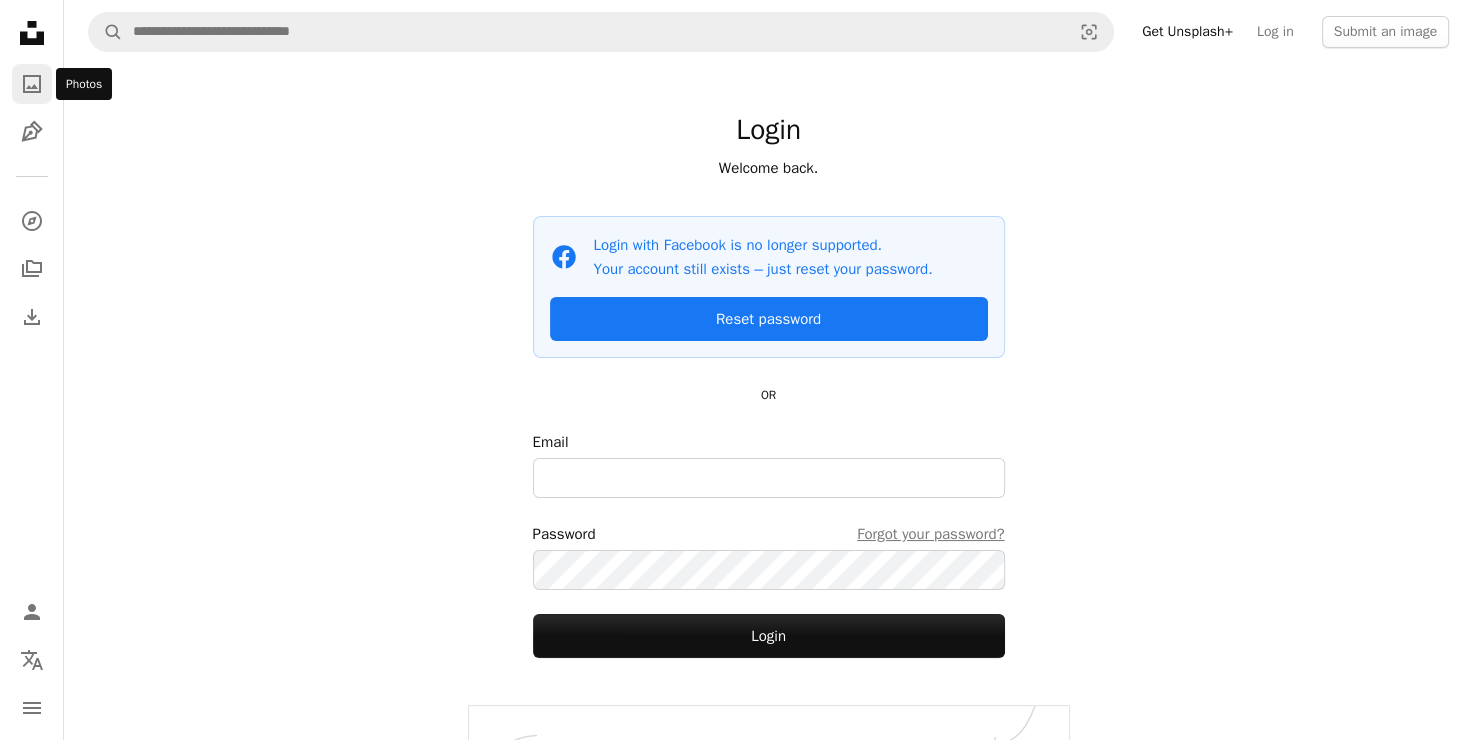 click 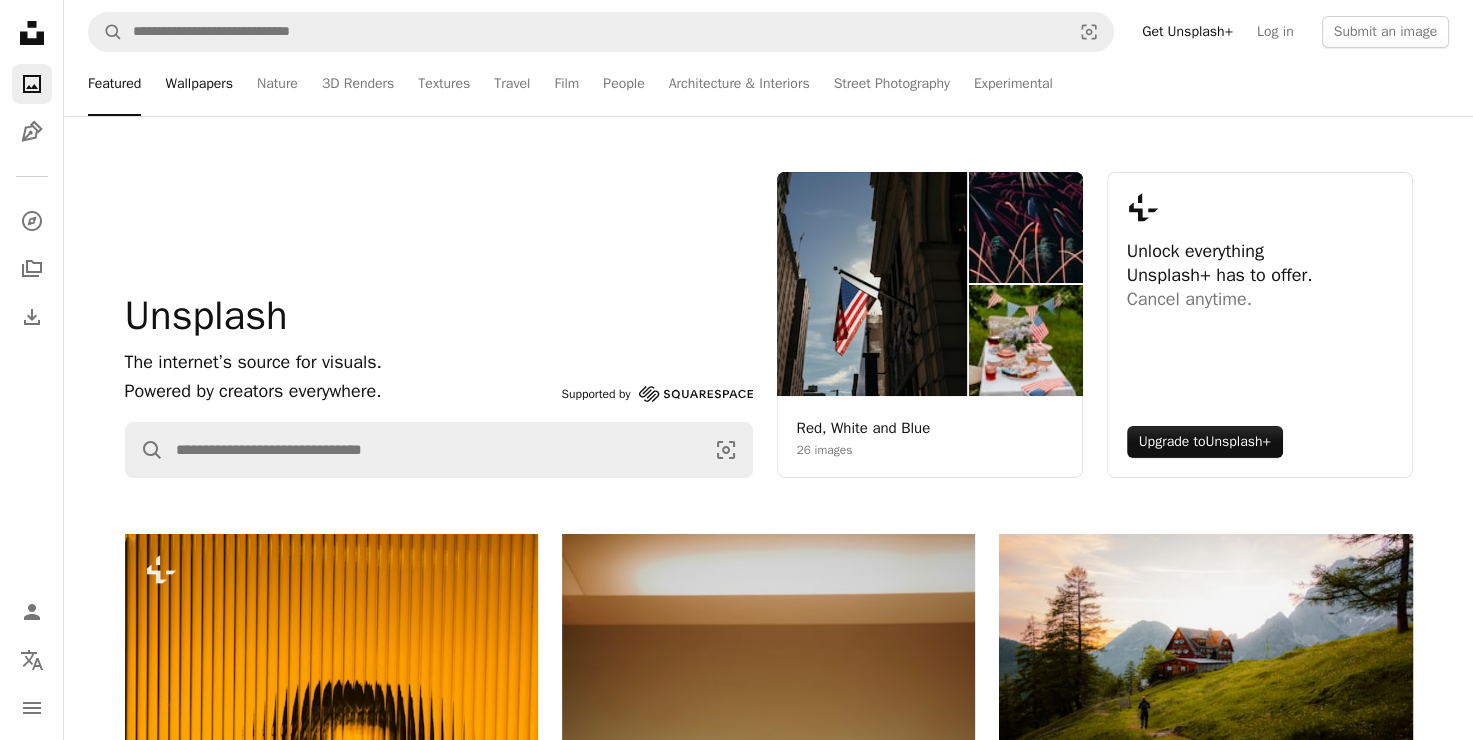 click on "Wallpapers" at bounding box center (199, 84) 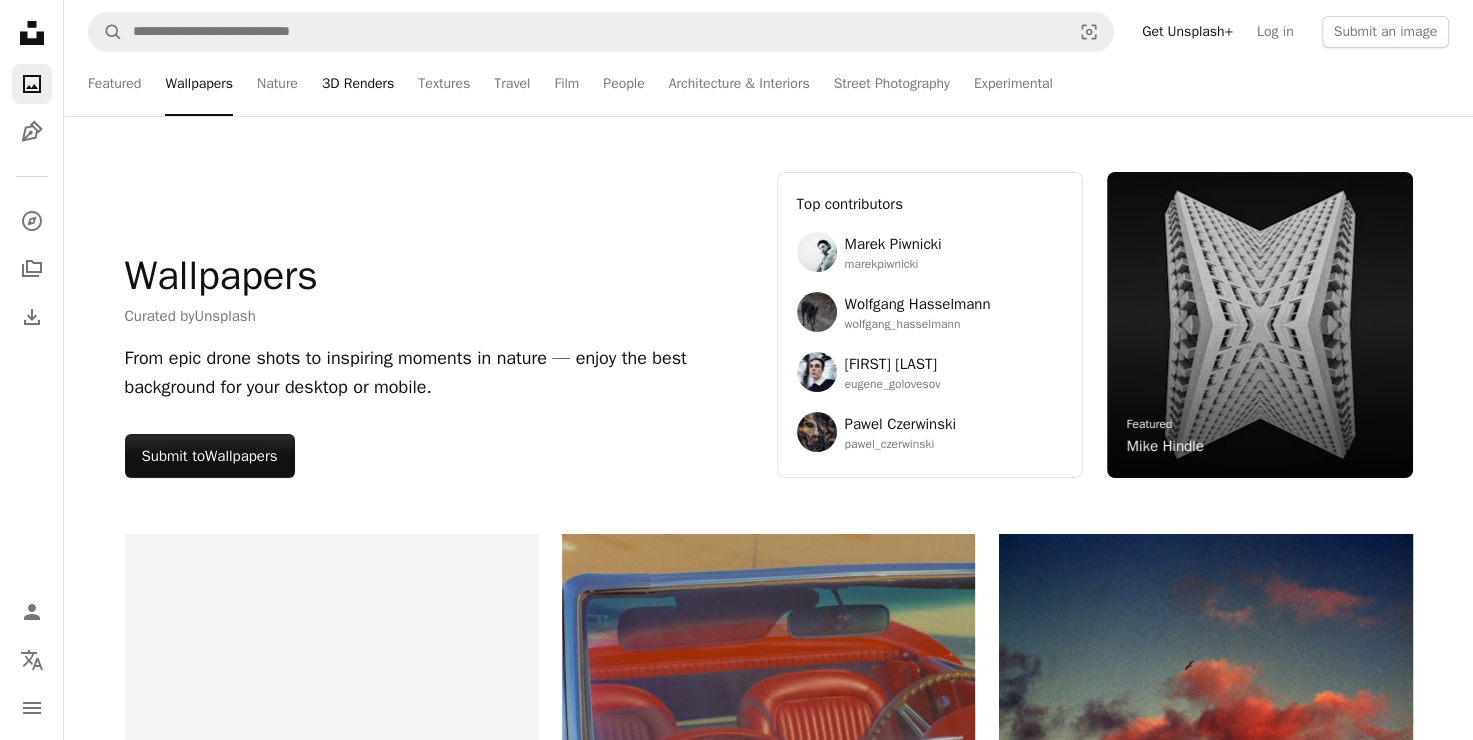 click on "3D Renders" at bounding box center (358, 84) 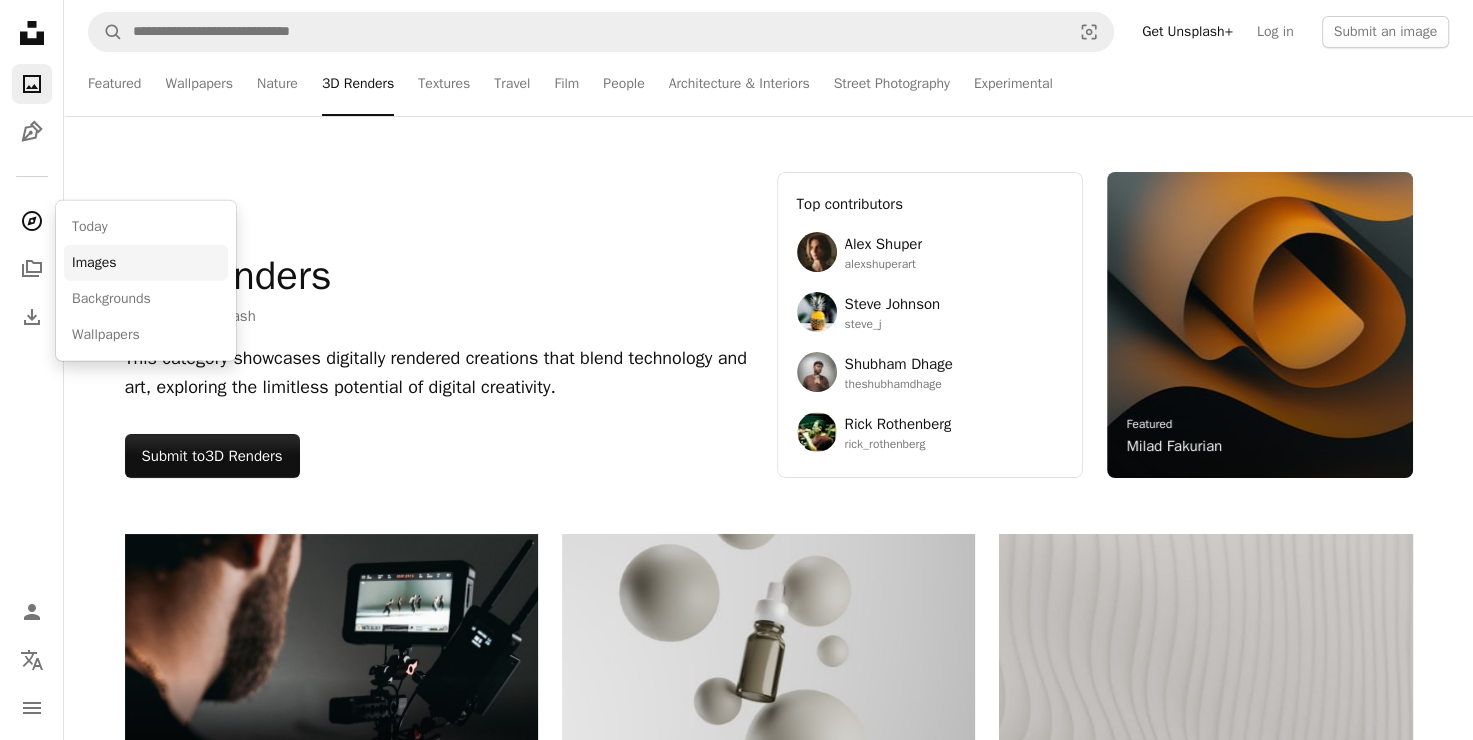 click on "Images" at bounding box center (146, 263) 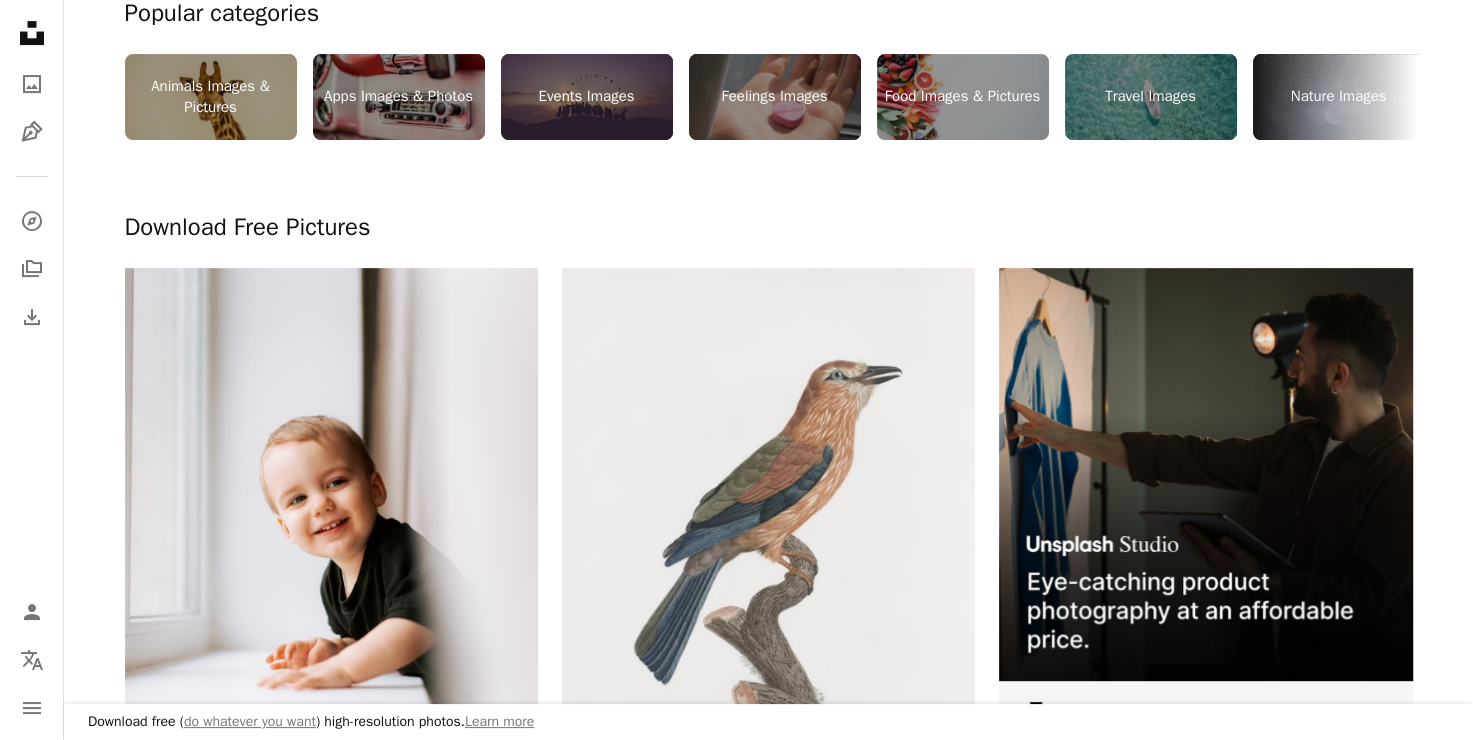 scroll, scrollTop: 300, scrollLeft: 0, axis: vertical 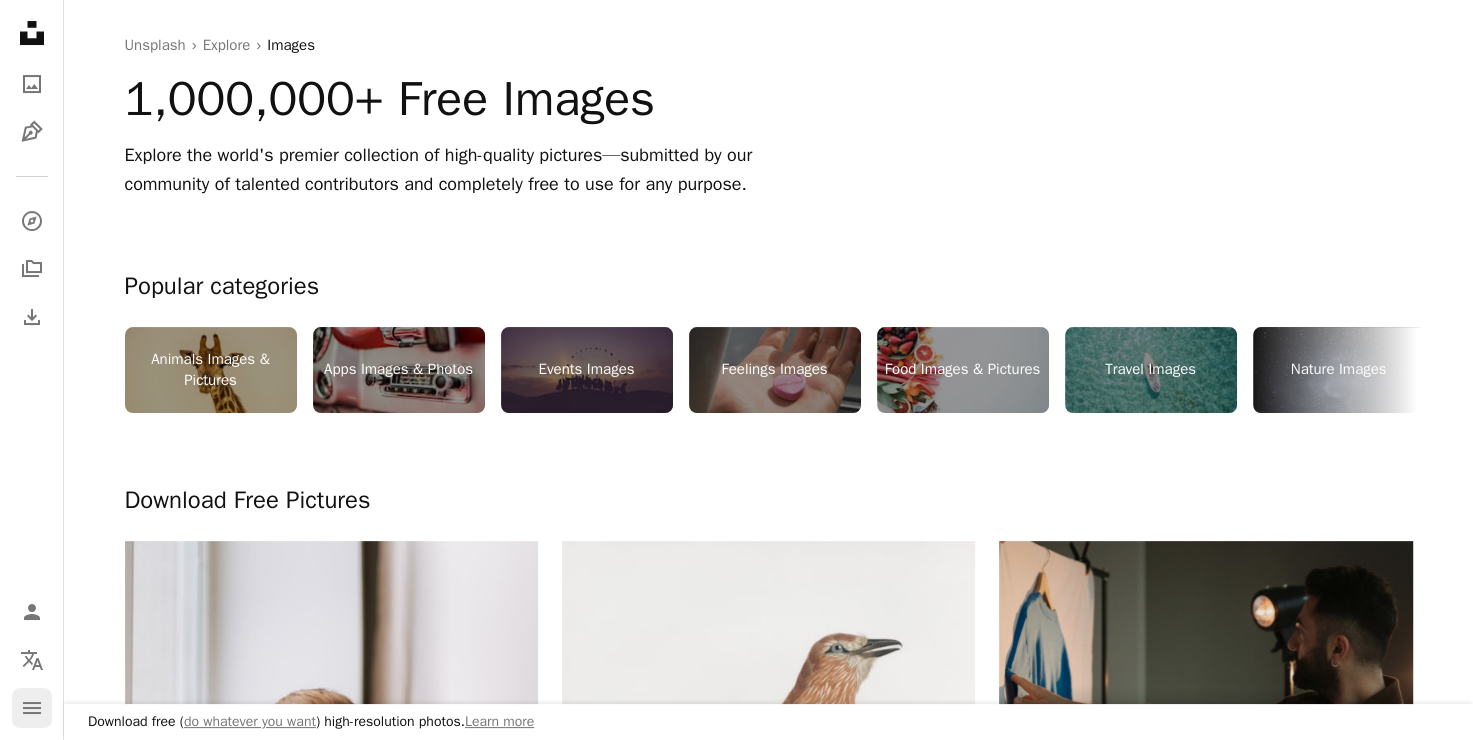 click on "navigation menu" 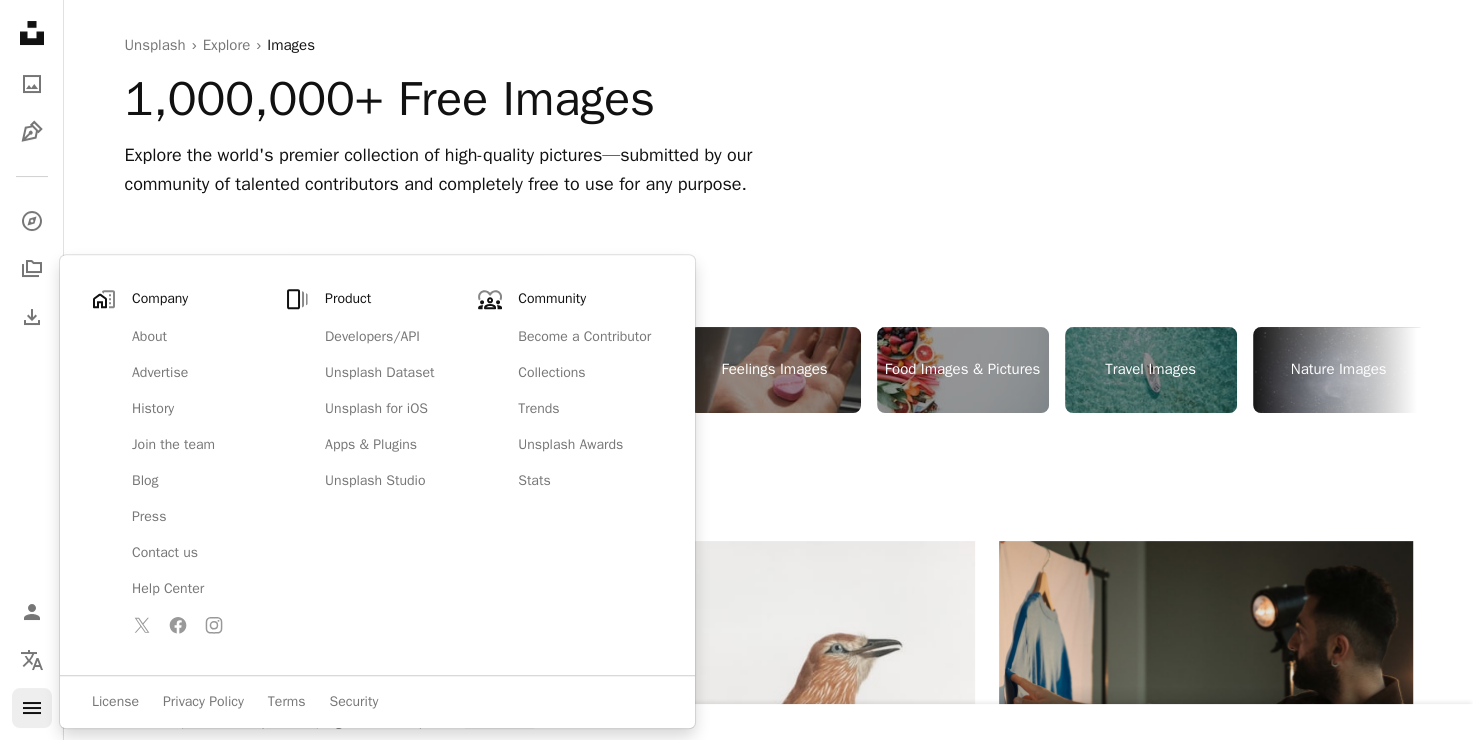 click on "navigation menu" 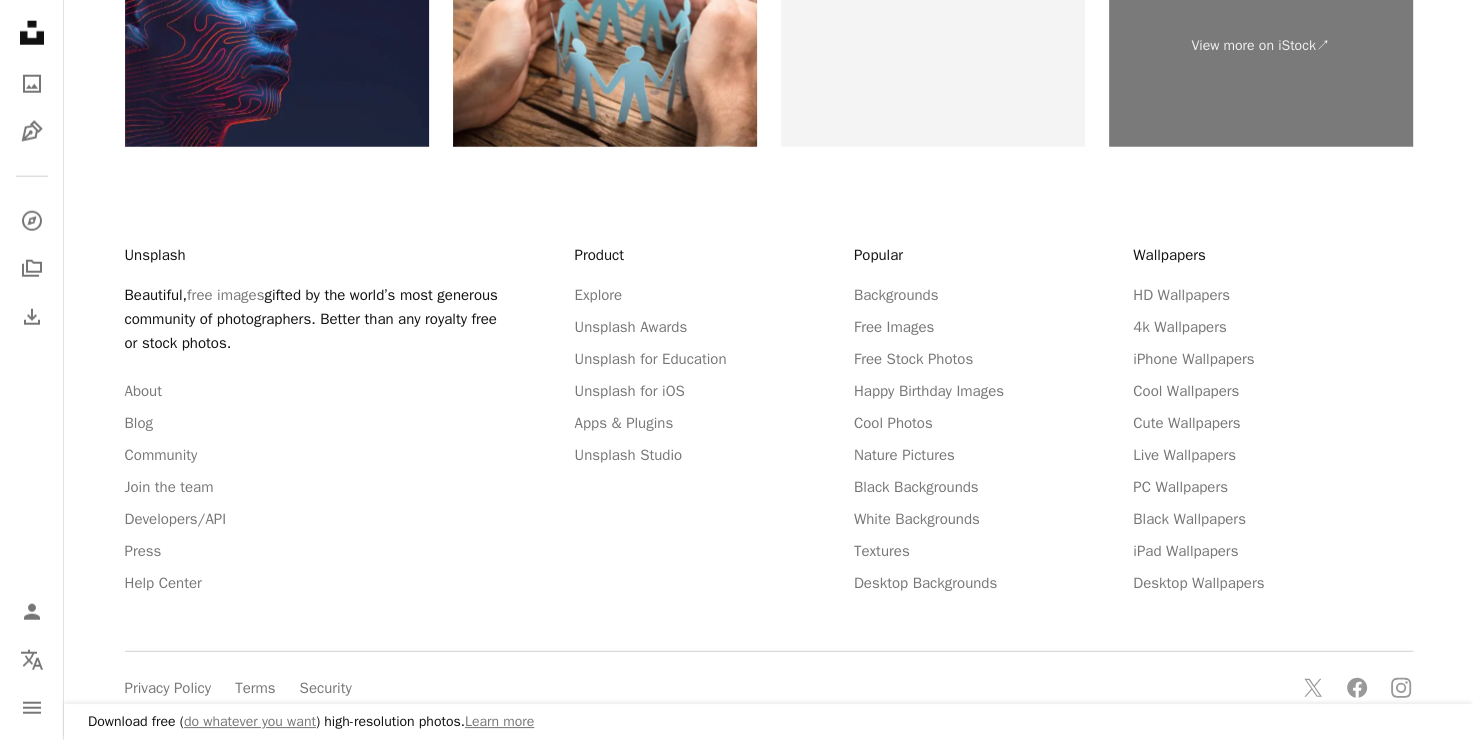 scroll, scrollTop: 5300, scrollLeft: 0, axis: vertical 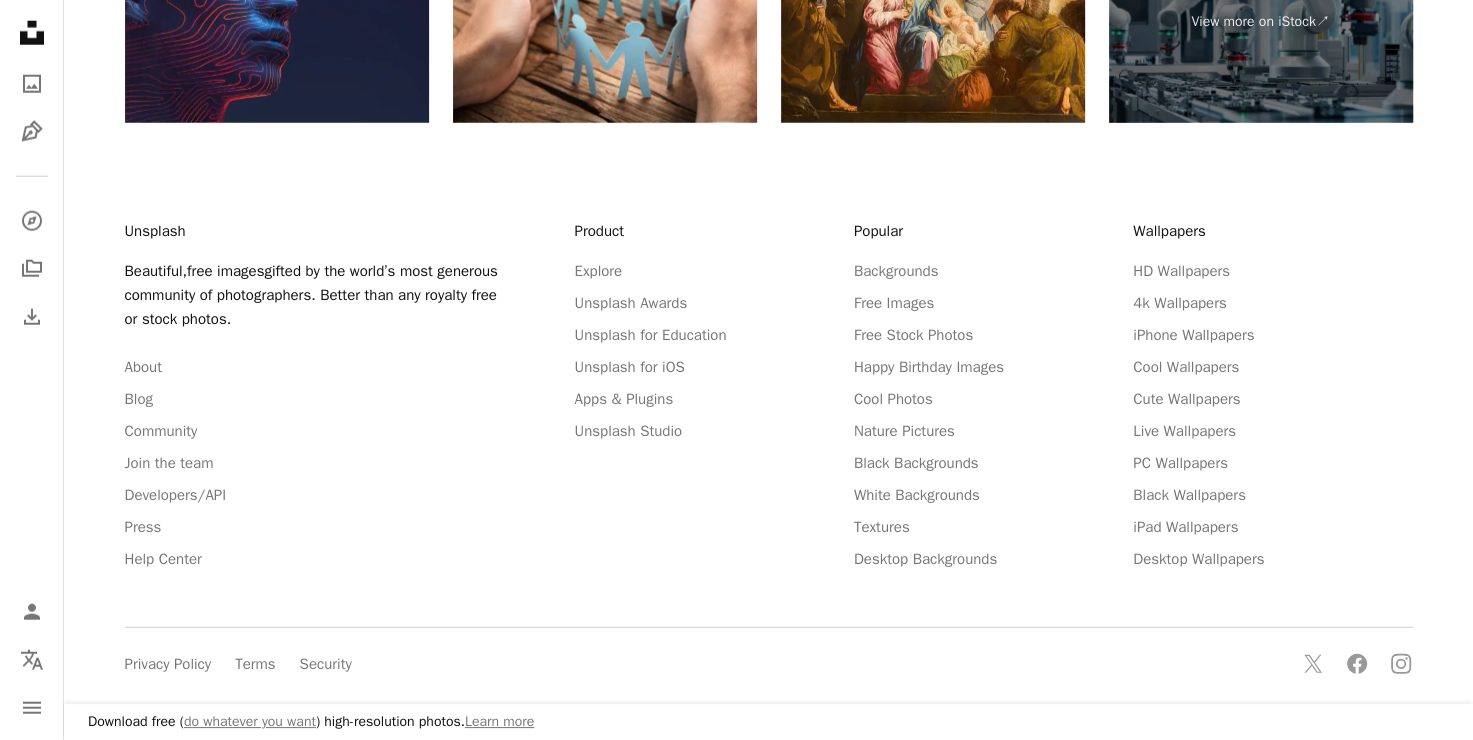 click on "free images" at bounding box center [225, 271] 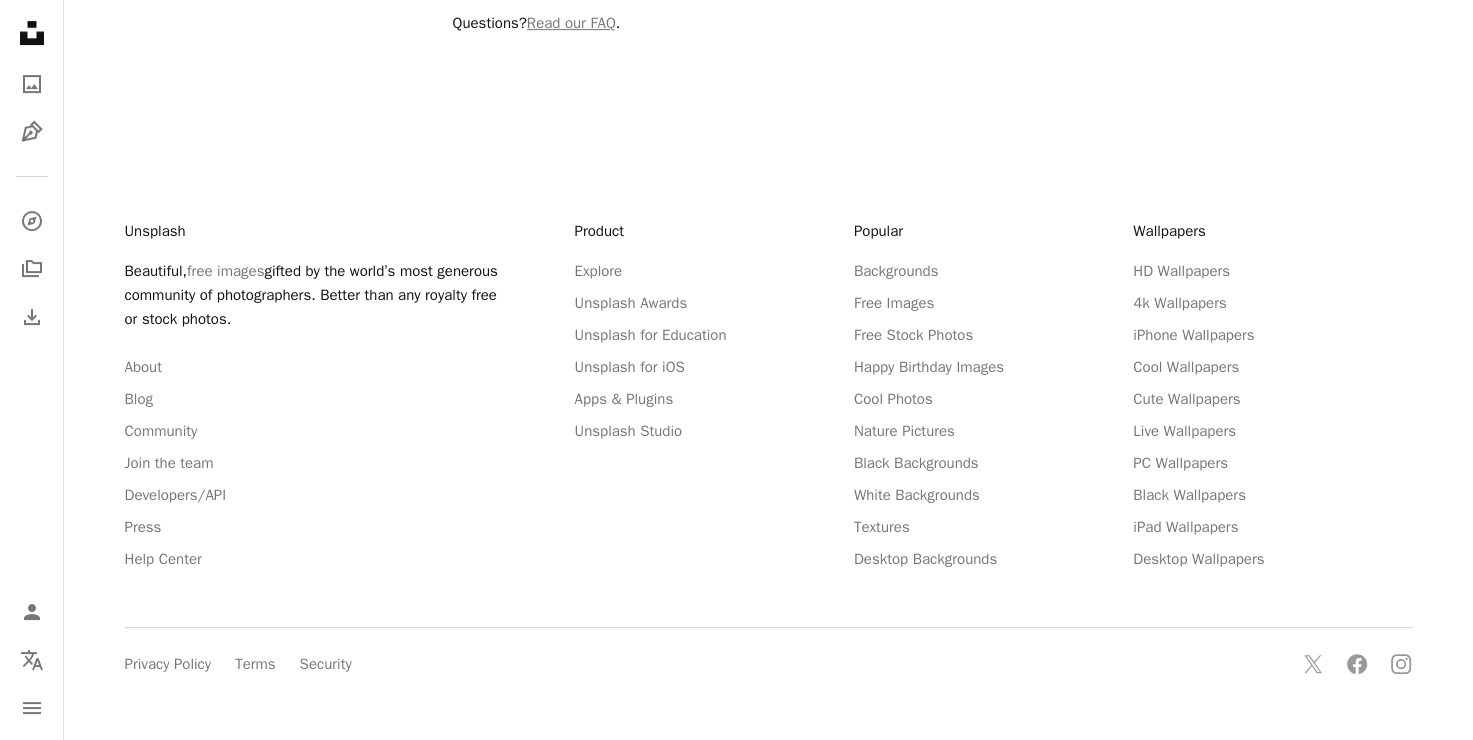 scroll, scrollTop: 0, scrollLeft: 0, axis: both 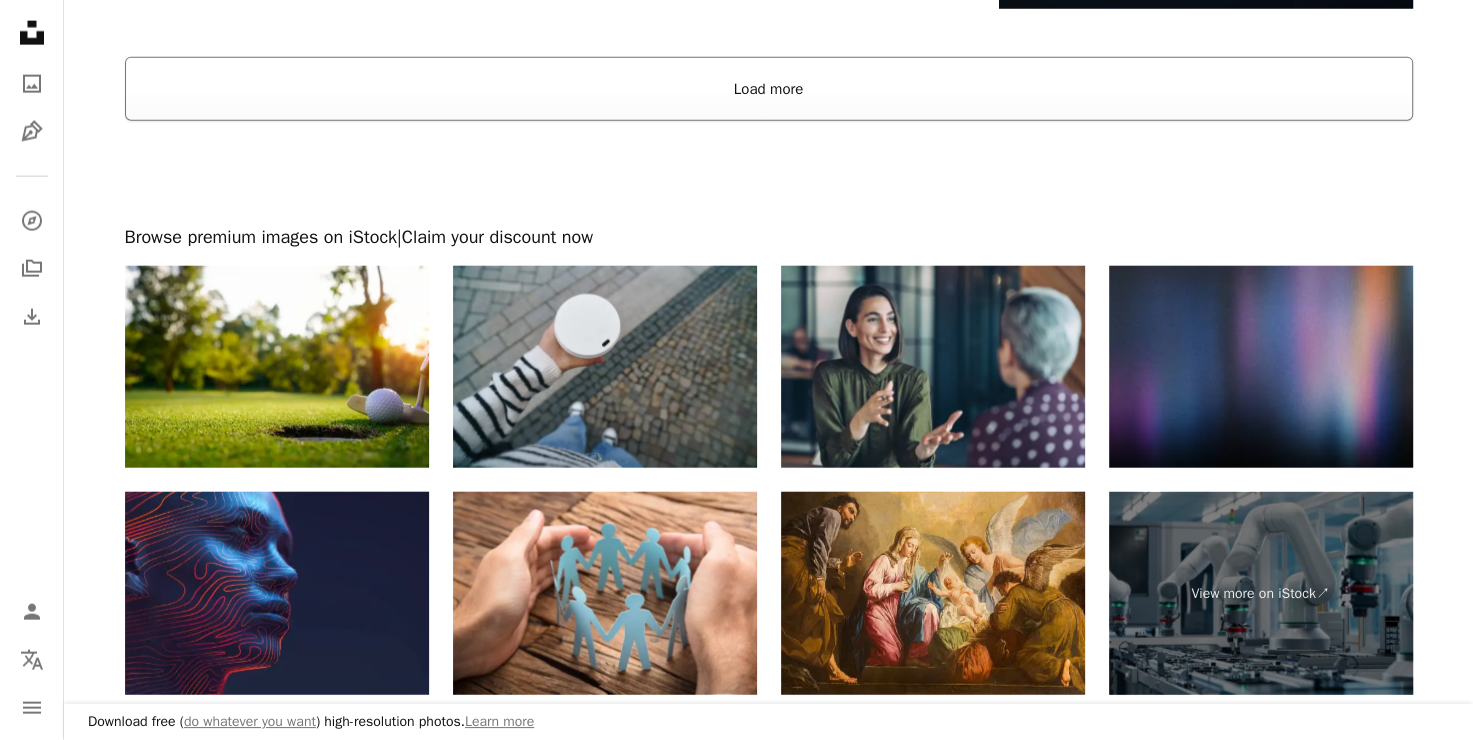 click on "Load more" at bounding box center (769, 89) 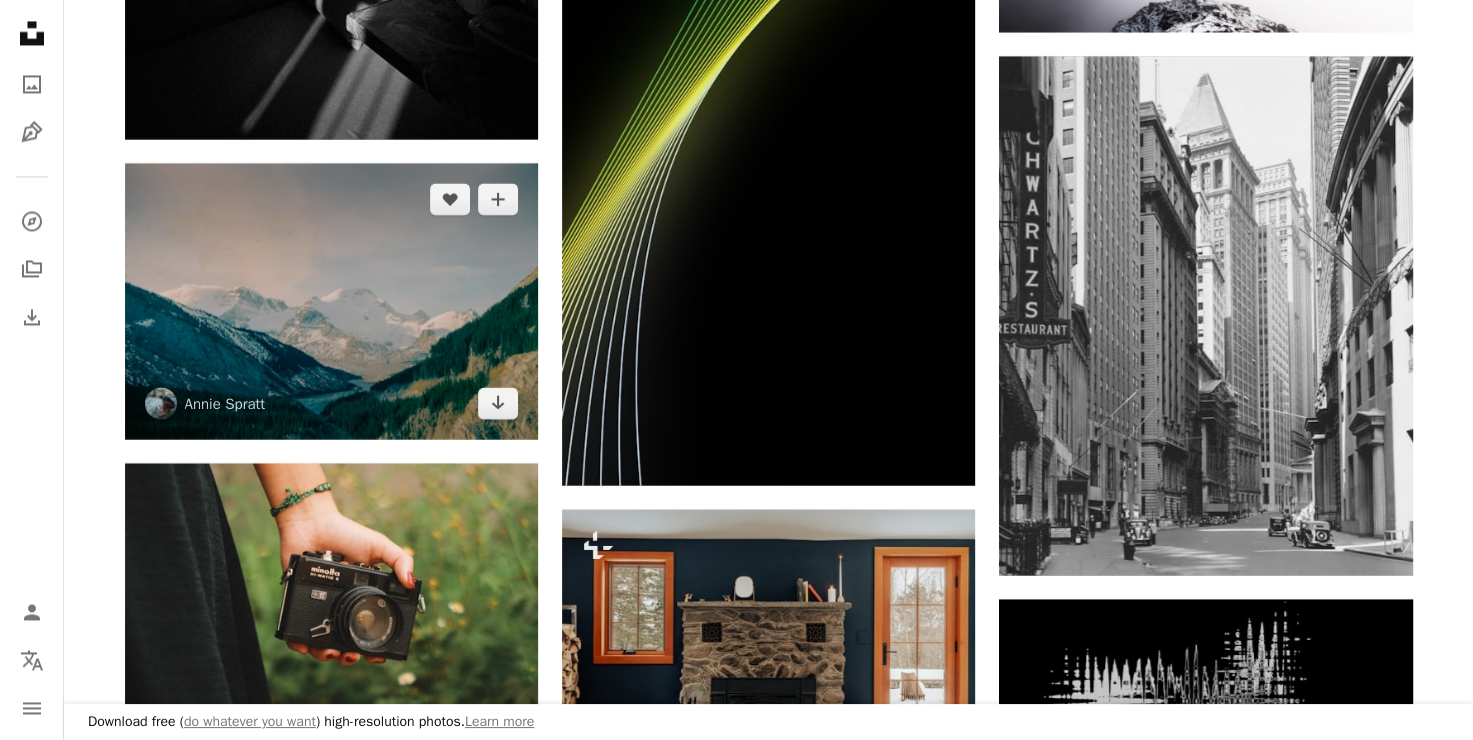 scroll, scrollTop: 18021, scrollLeft: 0, axis: vertical 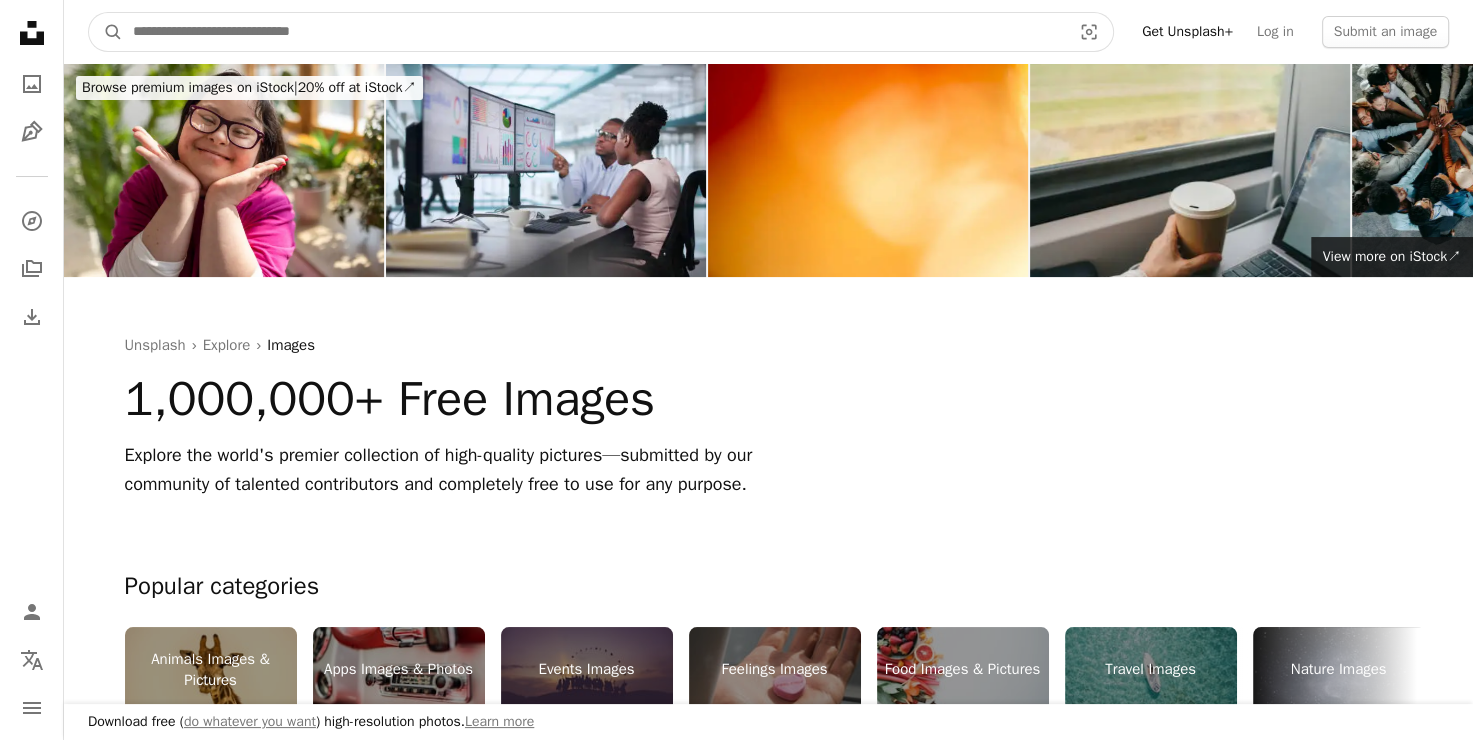 click at bounding box center [594, 32] 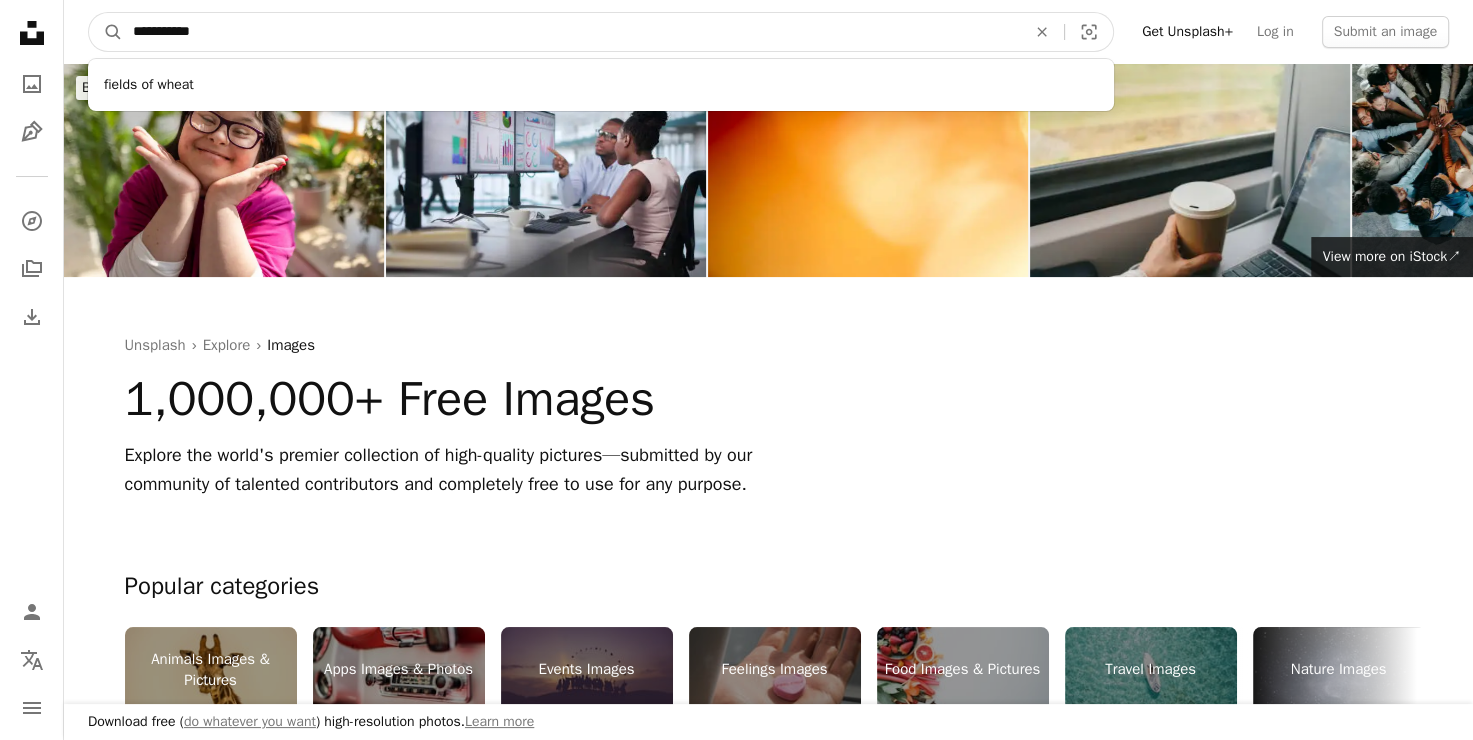 type on "**********" 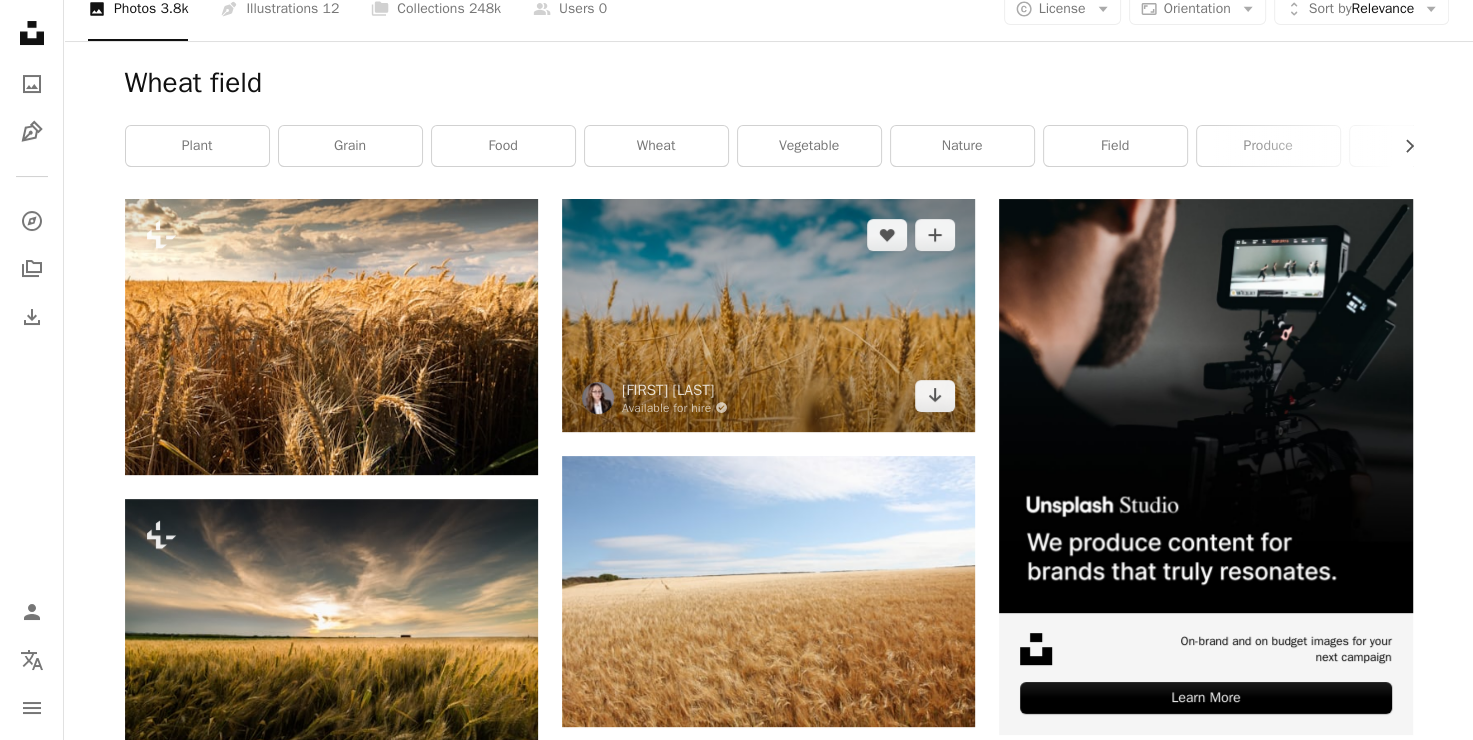 scroll, scrollTop: 300, scrollLeft: 0, axis: vertical 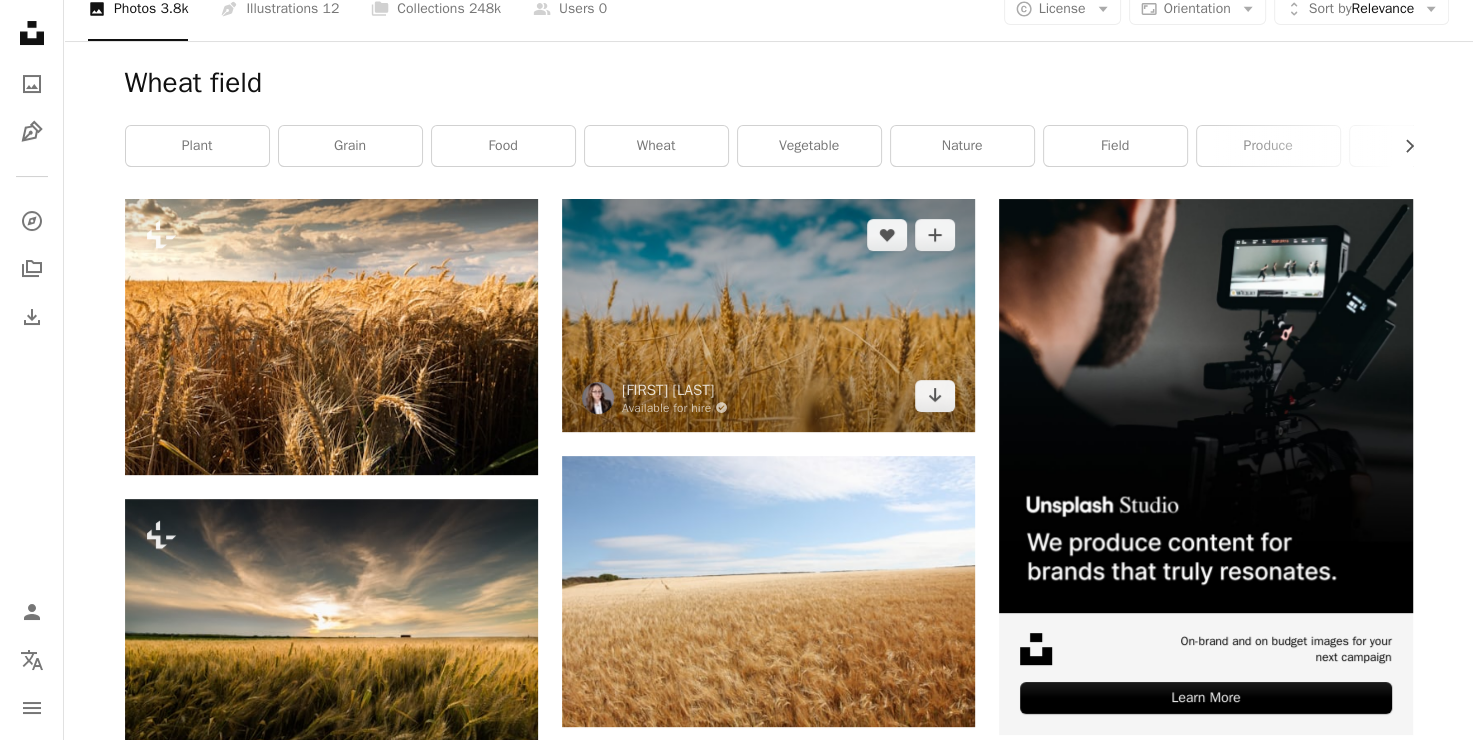 click at bounding box center (768, 315) 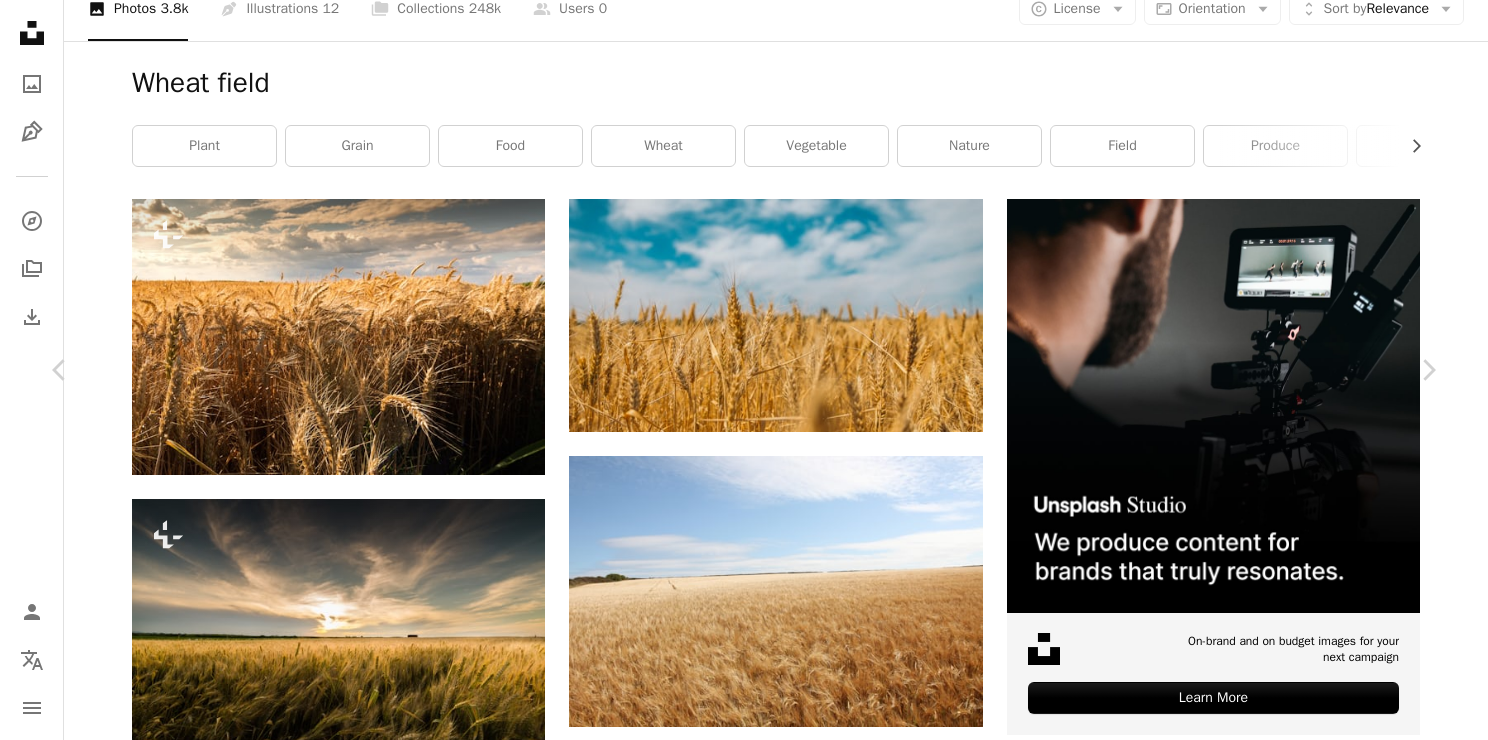 click on "Download free" at bounding box center [1239, 4425] 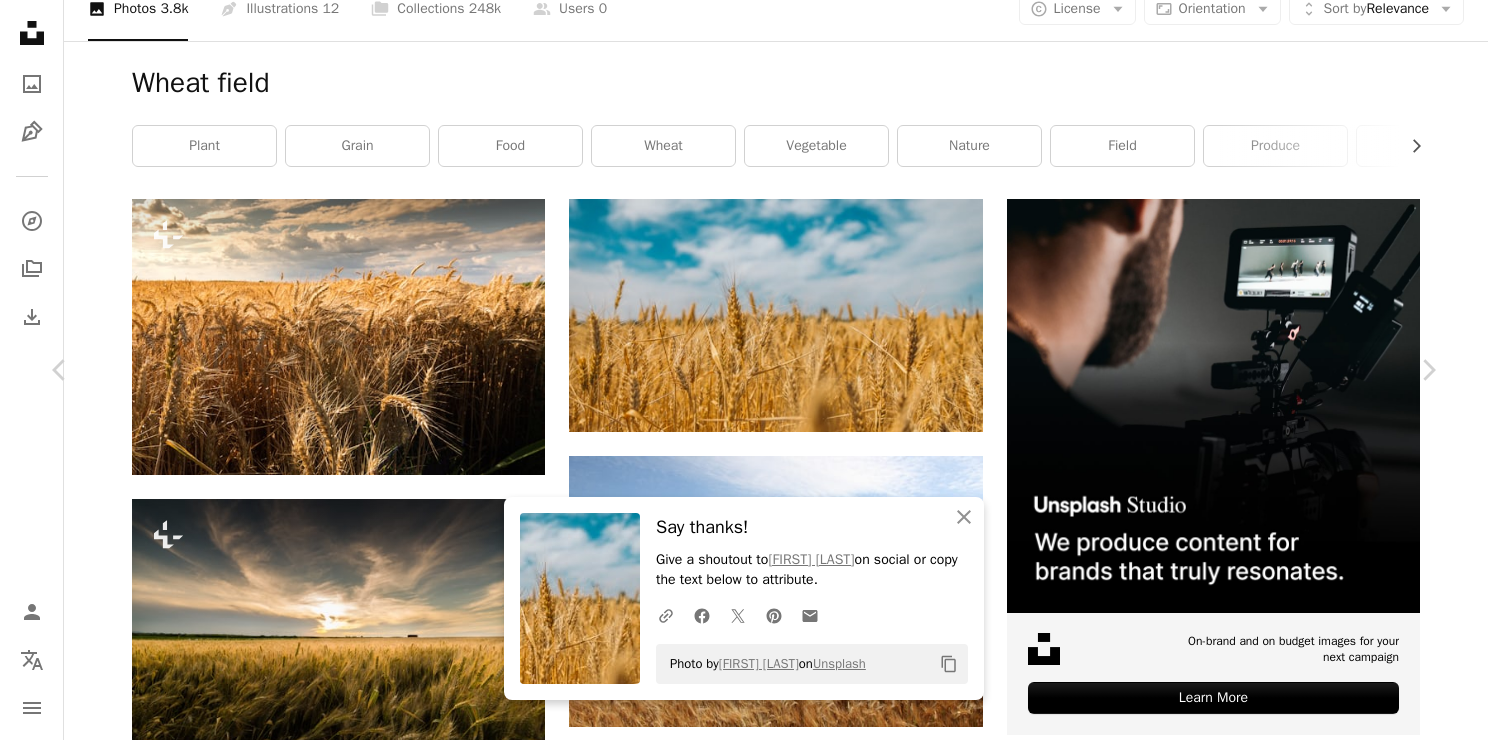 click on "An X shape Chevron left Chevron right An X shape Close Say thanks! Give a shoutout to [FIRST] [LAST] on social or copy the text below to attribute. A URL sharing icon (chains) Facebook icon X (formerly Twitter) icon Pinterest icon An envelope Photo by [FIRST] [LAST] on Unsplash
Copy content [FIRST] [LAST] Available for hire A checkmark inside of a circle A heart A plus sign Download free Chevron down Zoom in Views 9,344,832 Downloads 146,300 A forward-right arrow Share Info icon Info More Actions "[COUNTRY] - це [COUNTRY]" Boundless fields of wheat in the east of [COUNTRY] A map marker [CITY], [COUNTRY] Calendar outlined Published on June 20, 2018 Camera Canon, EOS 5D Mark IV Safety Free to use under the Unsplash License summer grass field [COUNTRY] wheat corn wheat field harvest explore corn field cereal grains independence cereals filed food plant vegetable brown flora Free stock photos Browse premium related images on iStock  |  Save 20% with code UNSPLASH20 View more on iStock  ↗" at bounding box center (744, 4748) 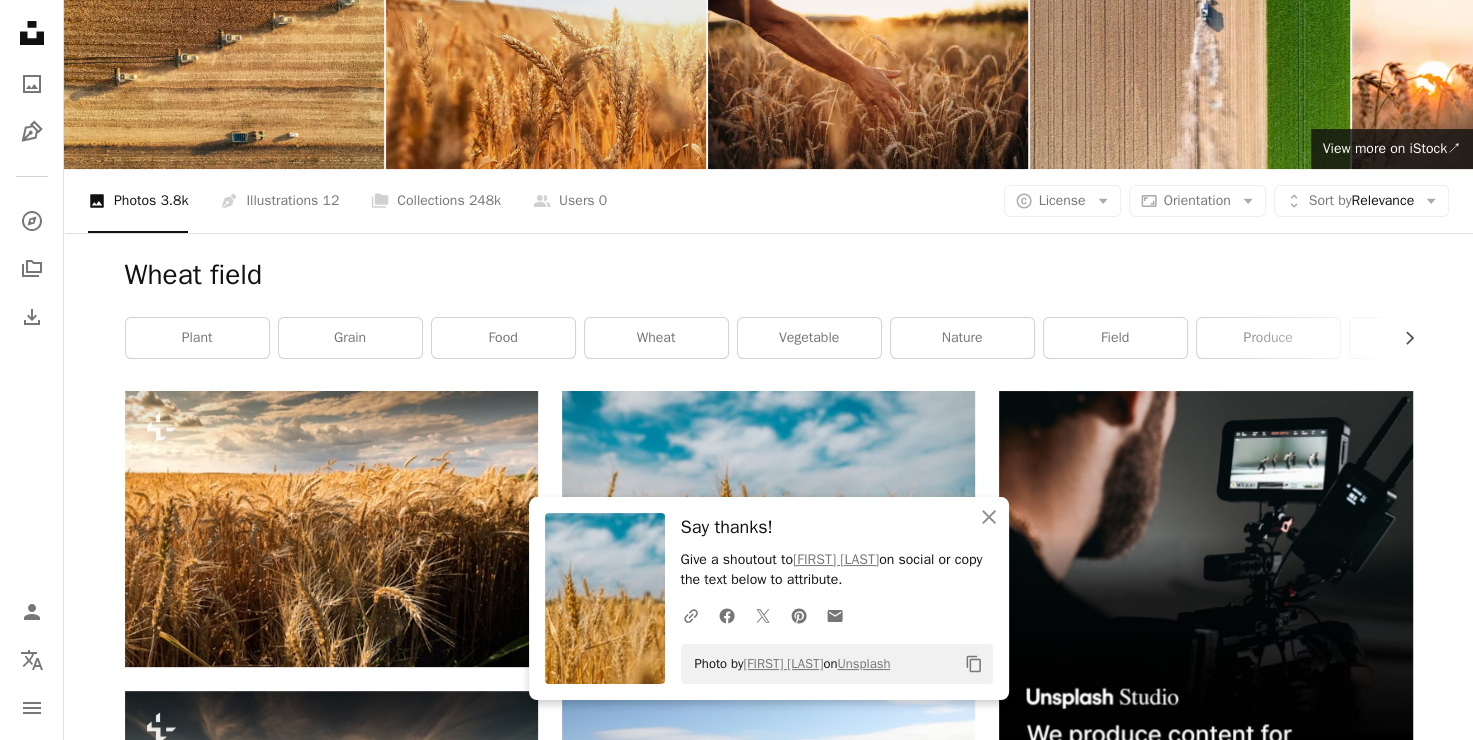 scroll, scrollTop: 0, scrollLeft: 0, axis: both 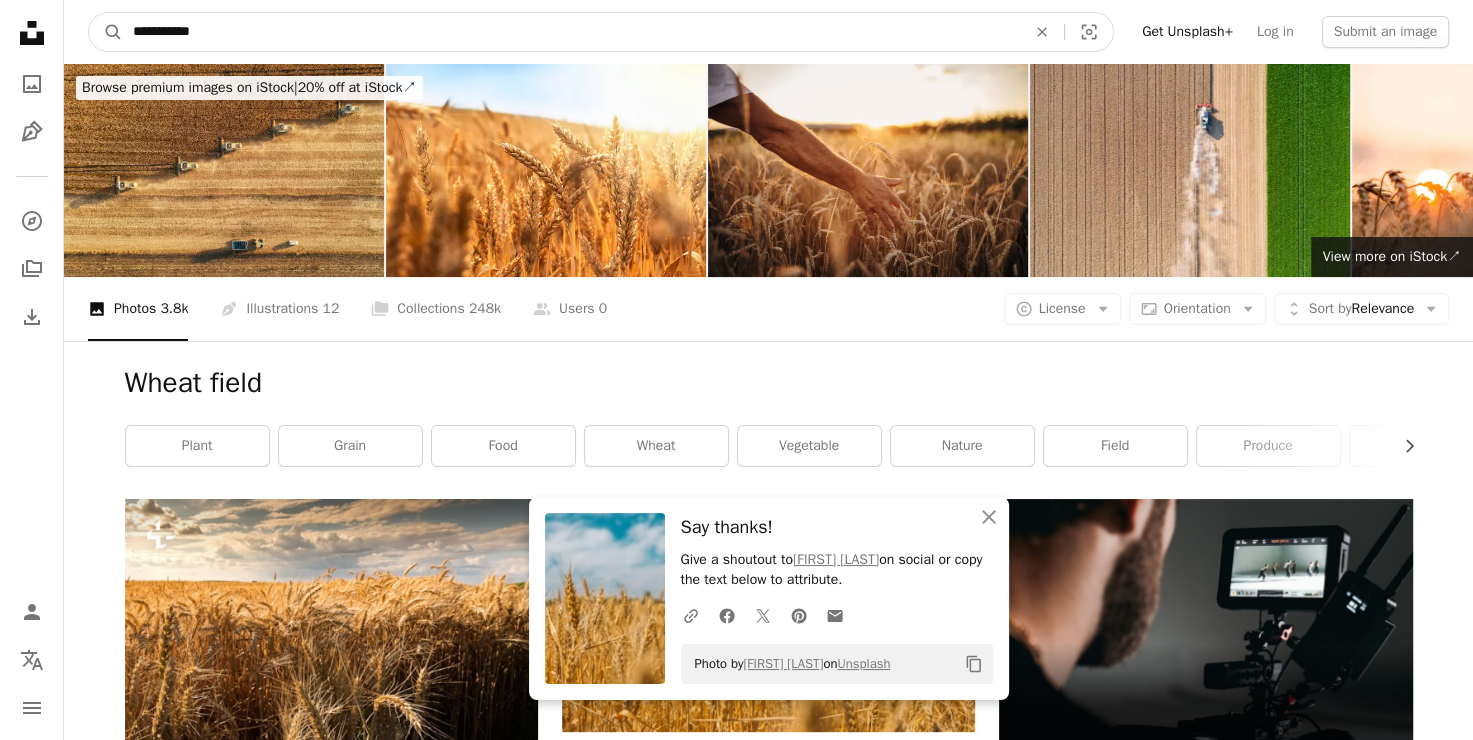 drag, startPoint x: 218, startPoint y: 35, endPoint x: 23, endPoint y: 35, distance: 195 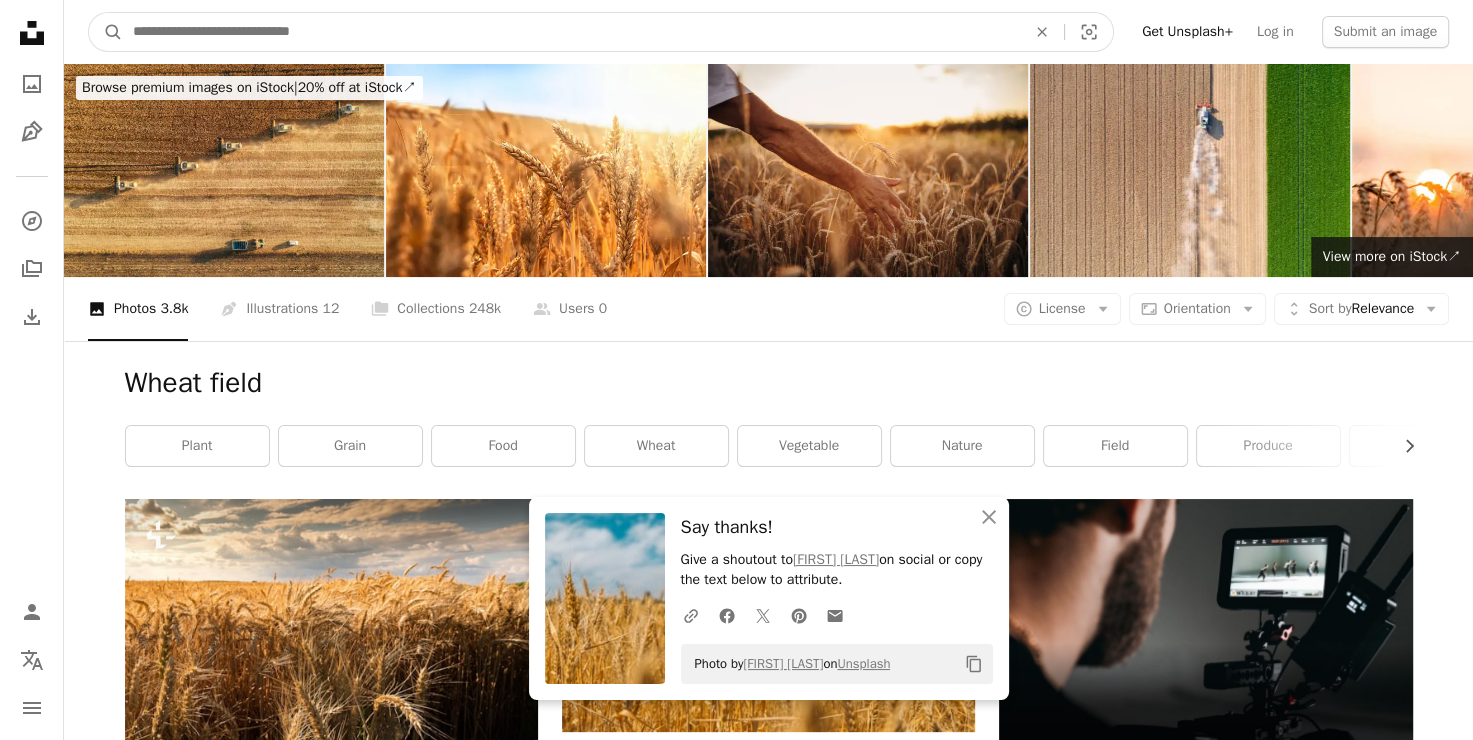 type 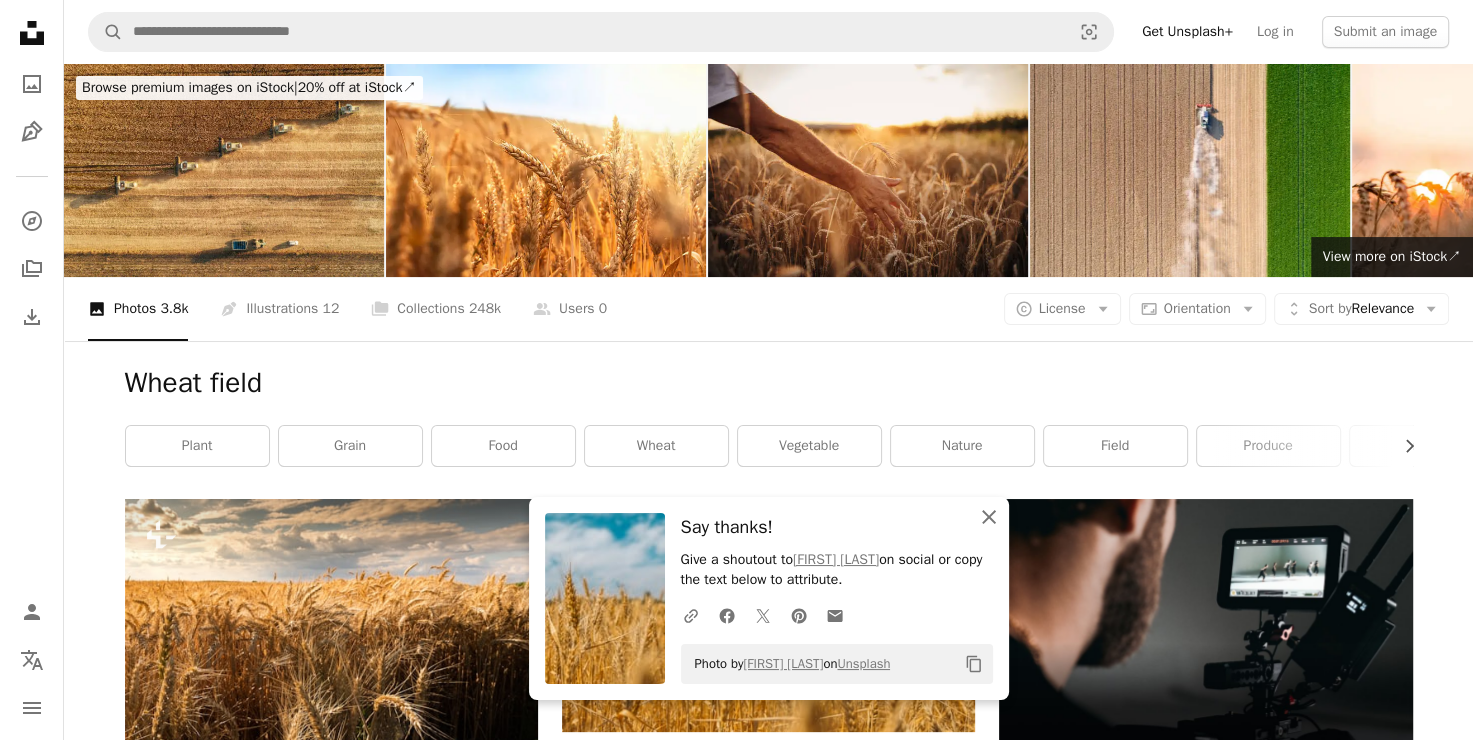 click on "An X shape" 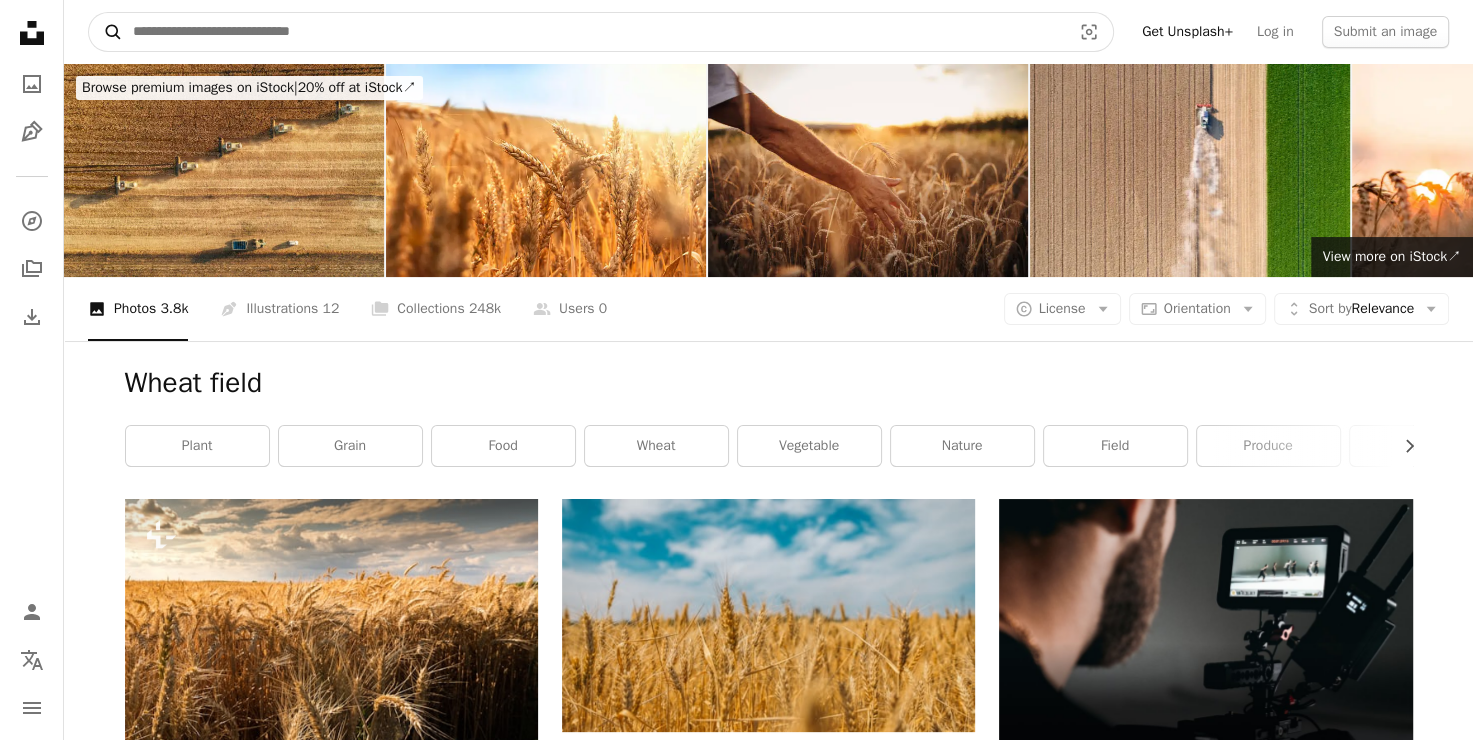 click on "A magnifying glass" 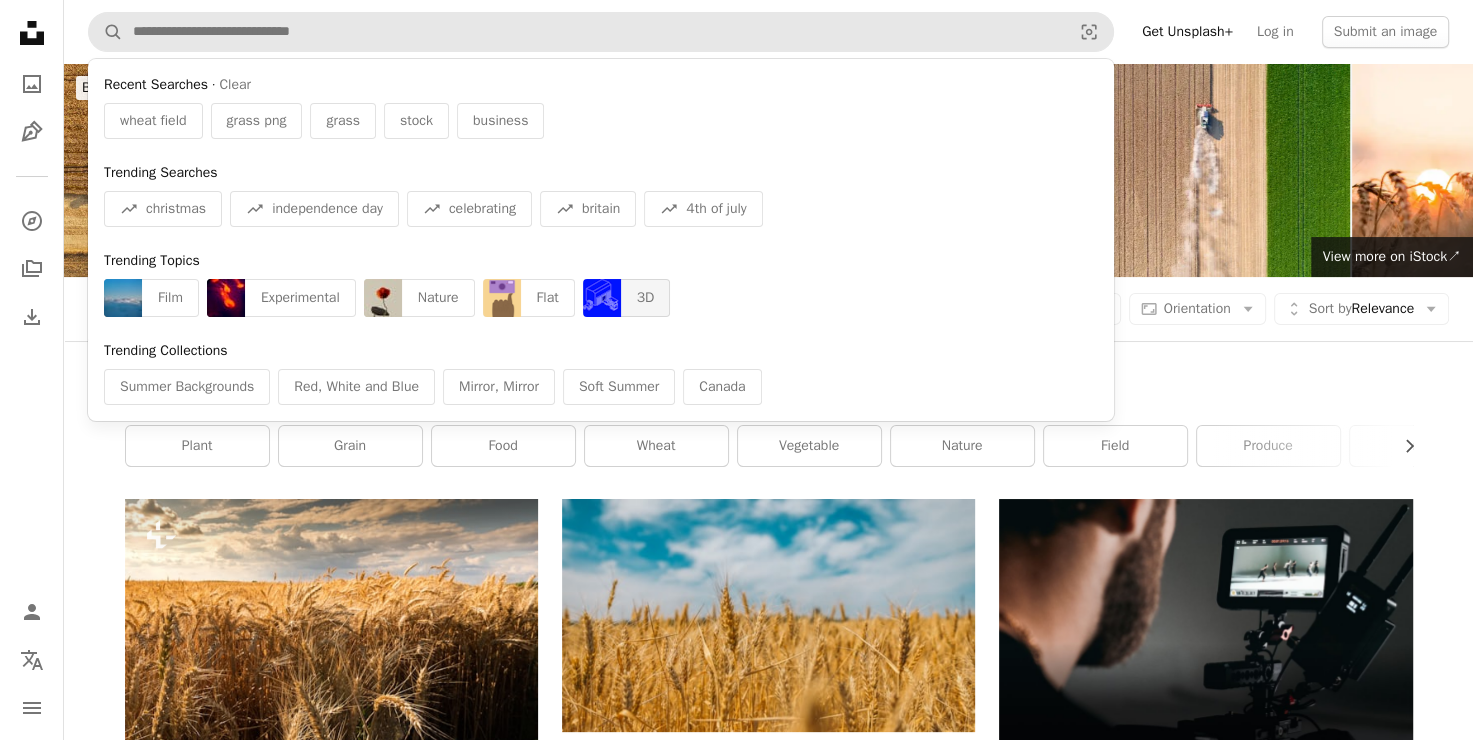 click on "3D" at bounding box center (646, 298) 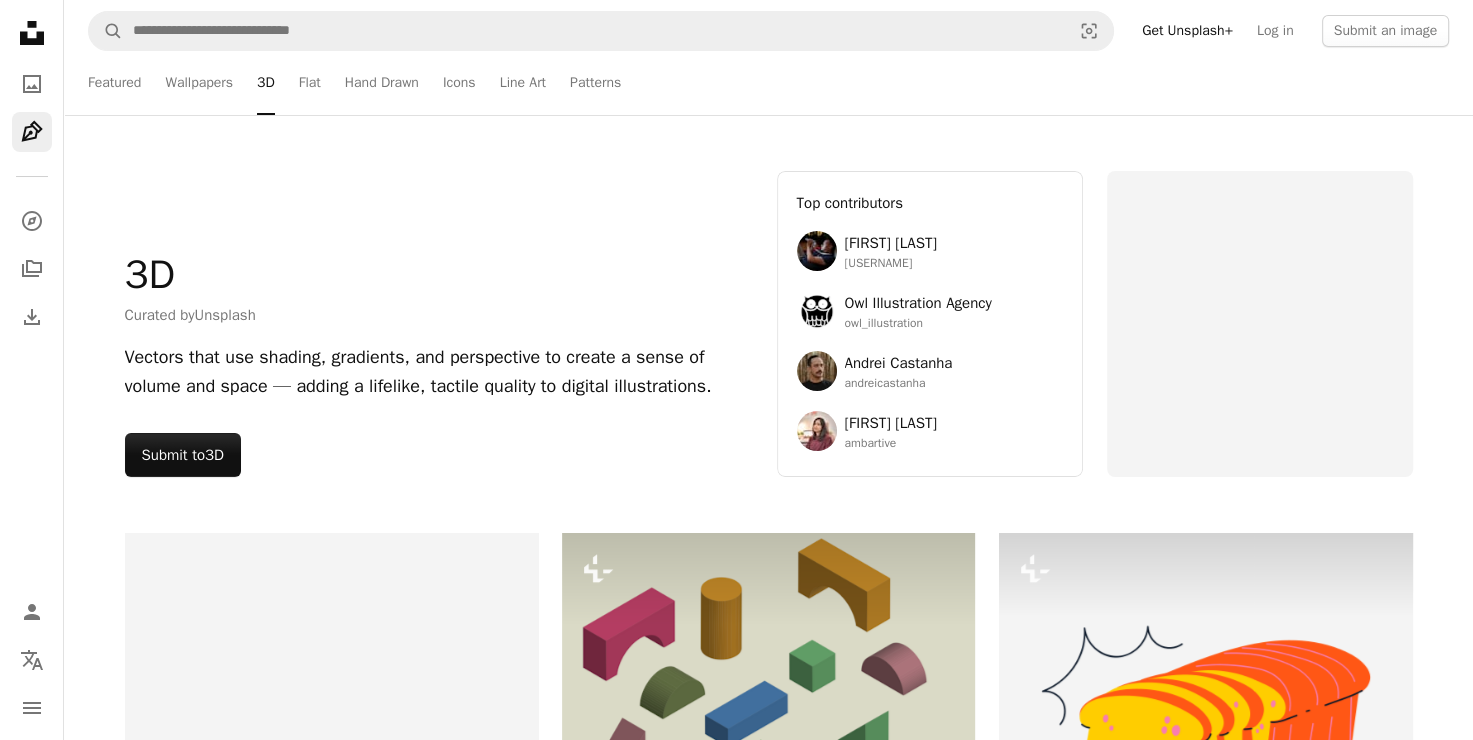 scroll, scrollTop: 0, scrollLeft: 0, axis: both 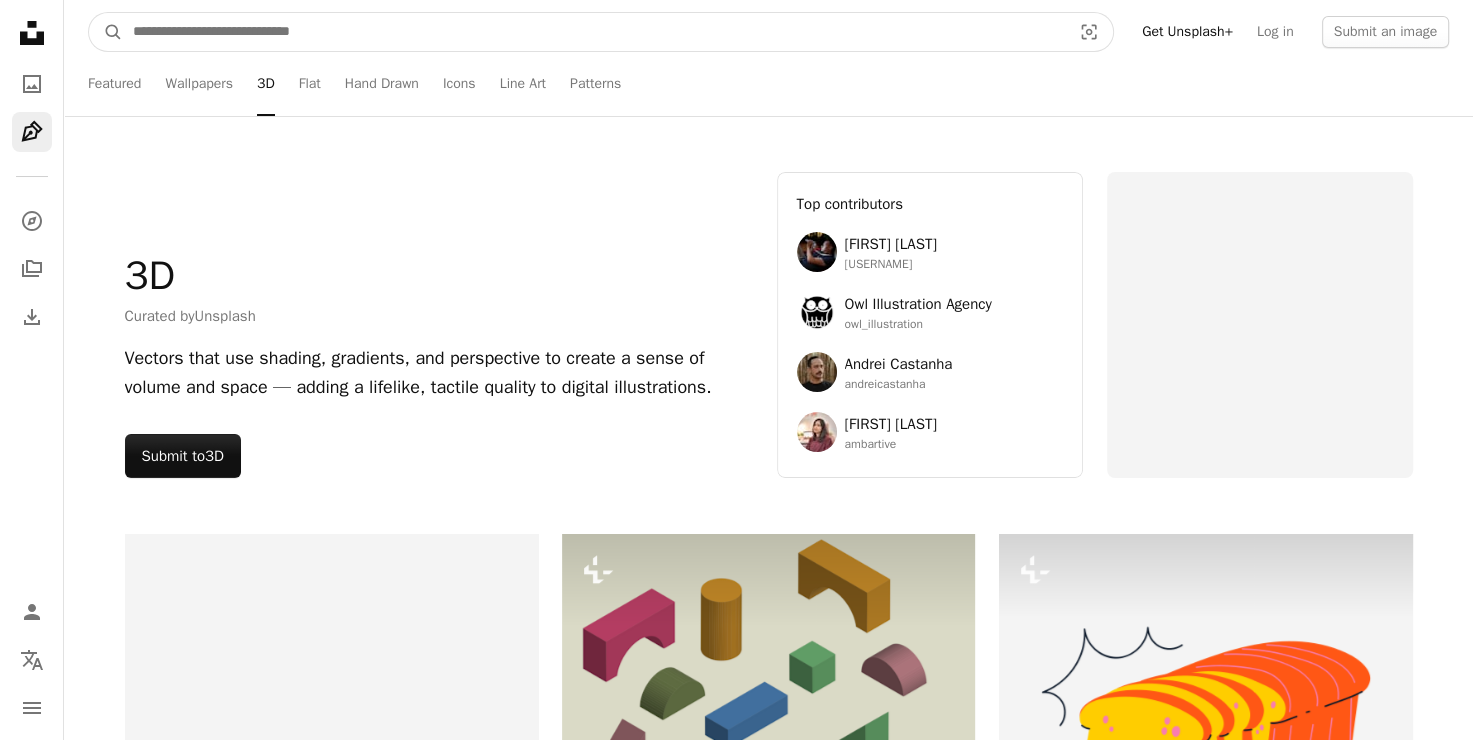 click at bounding box center (594, 32) 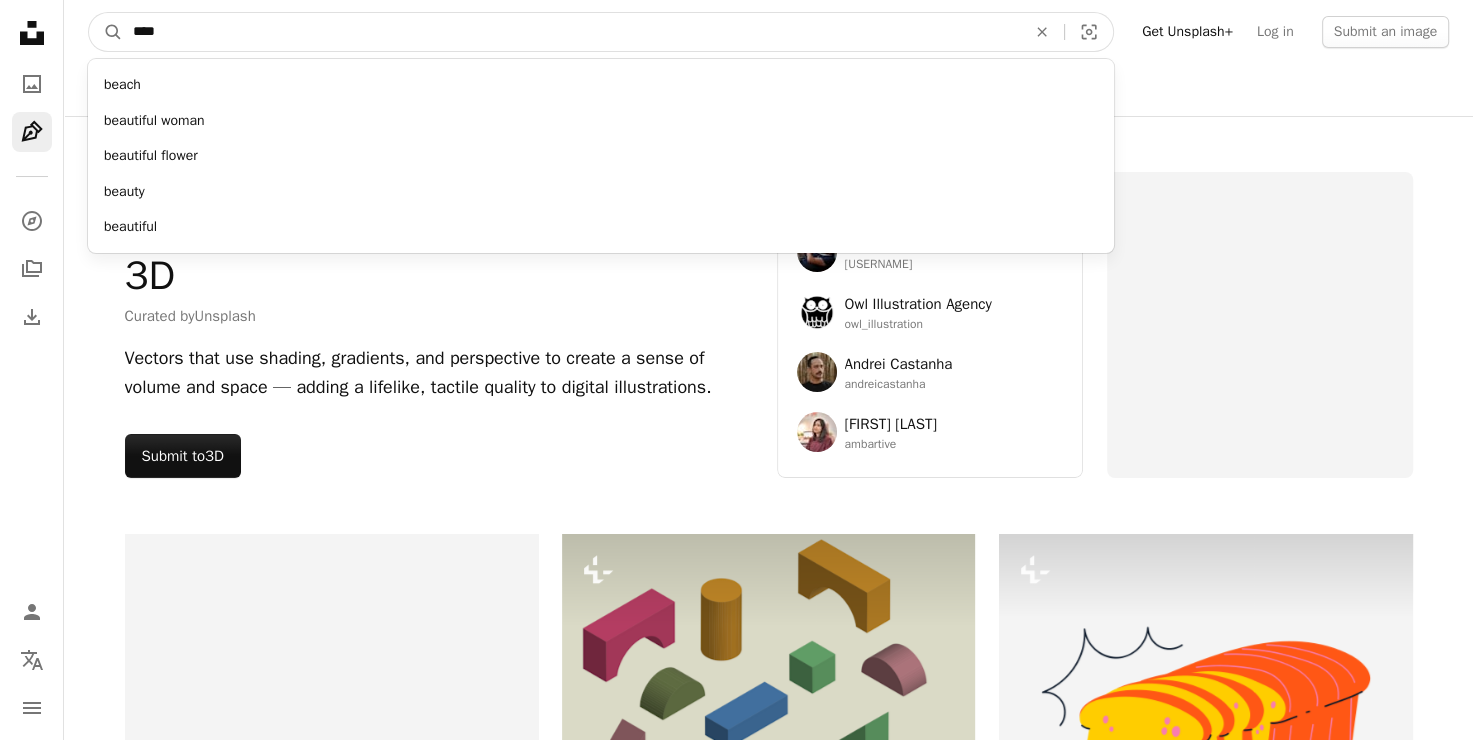 drag, startPoint x: 169, startPoint y: 36, endPoint x: 71, endPoint y: 31, distance: 98.12747 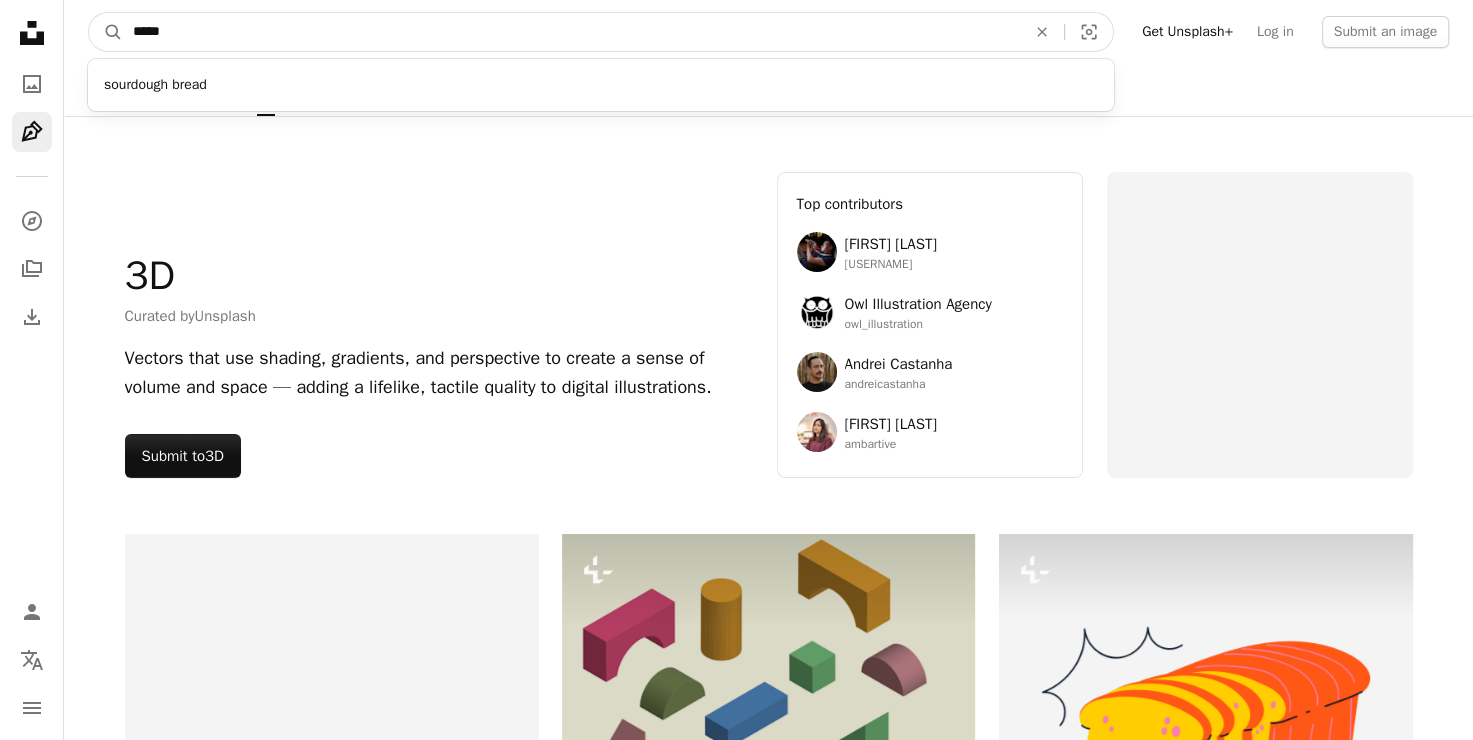 type on "*****" 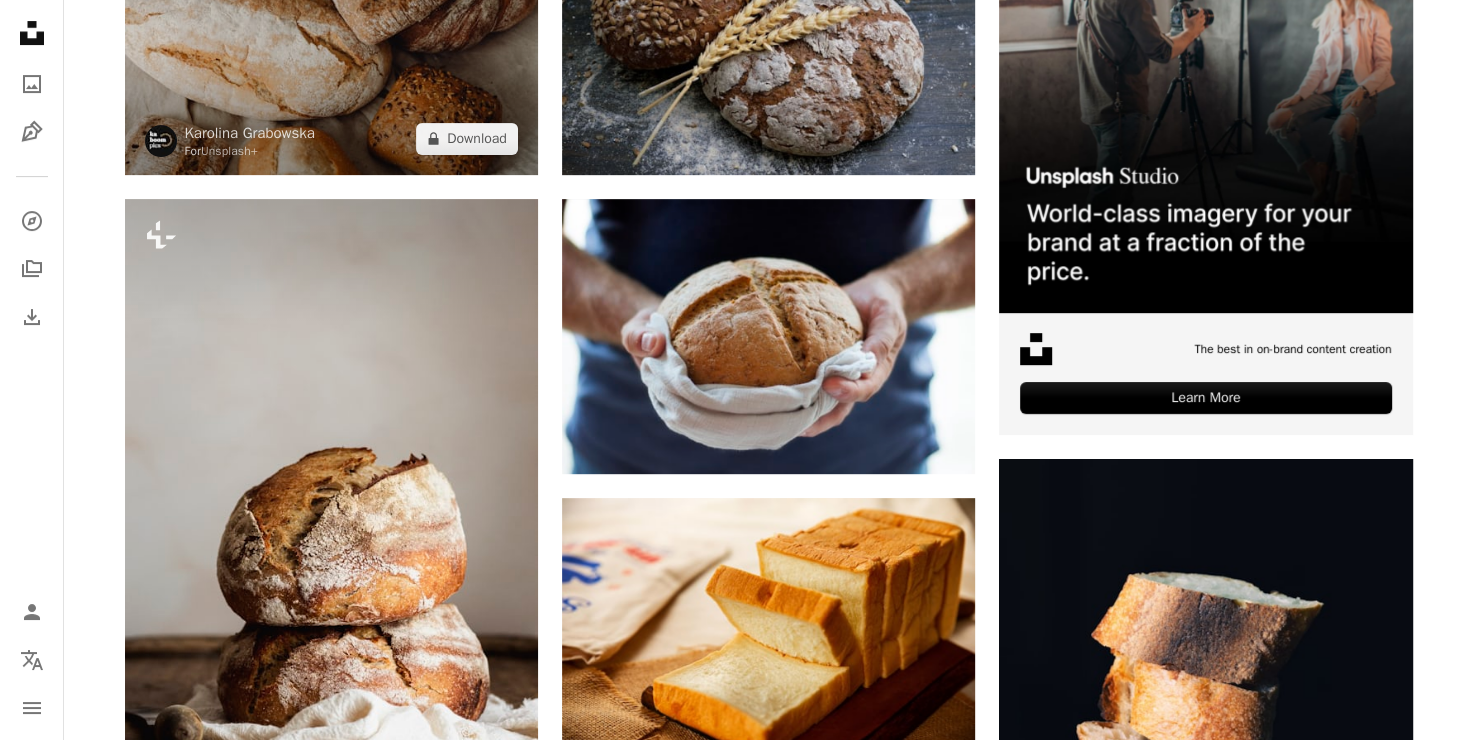 scroll, scrollTop: 0, scrollLeft: 0, axis: both 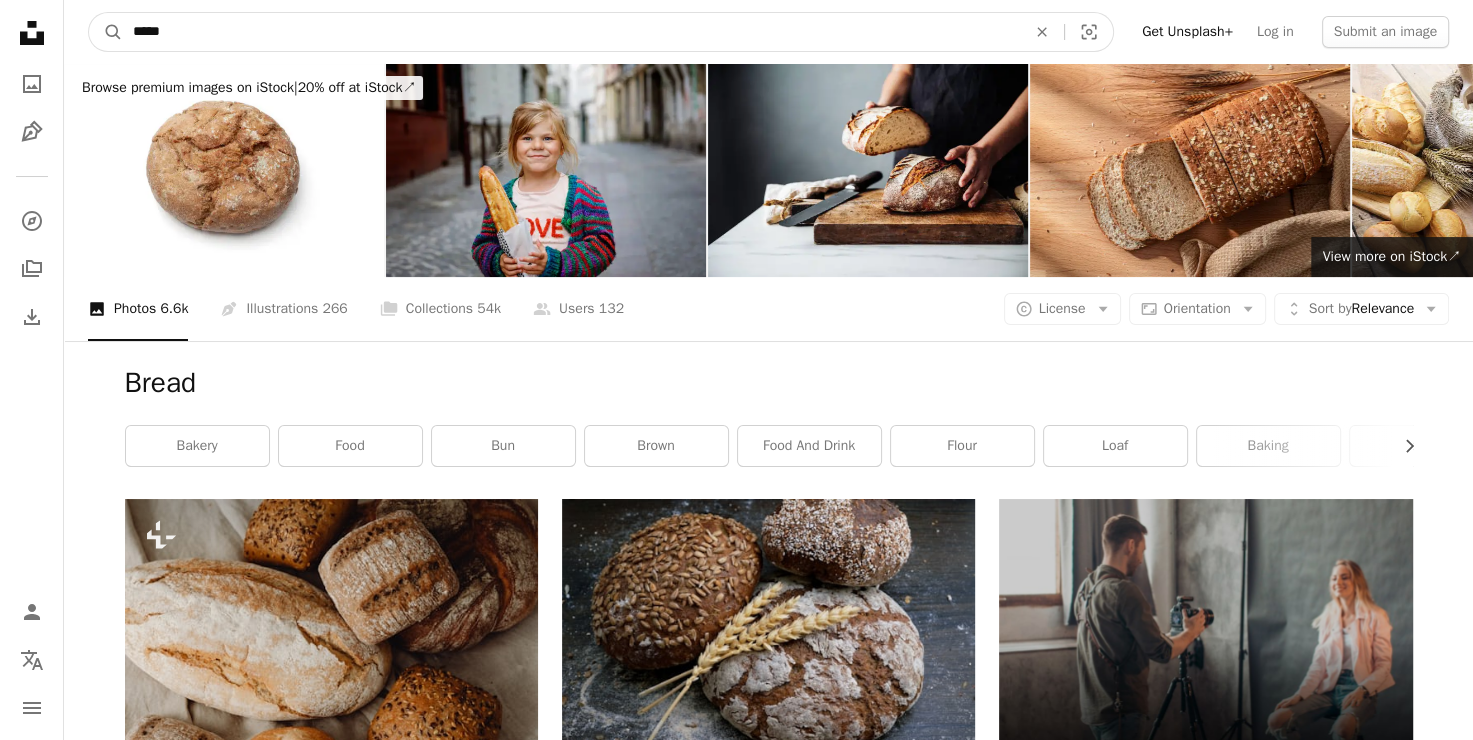 drag, startPoint x: 252, startPoint y: 16, endPoint x: -37, endPoint y: 45, distance: 290.4514 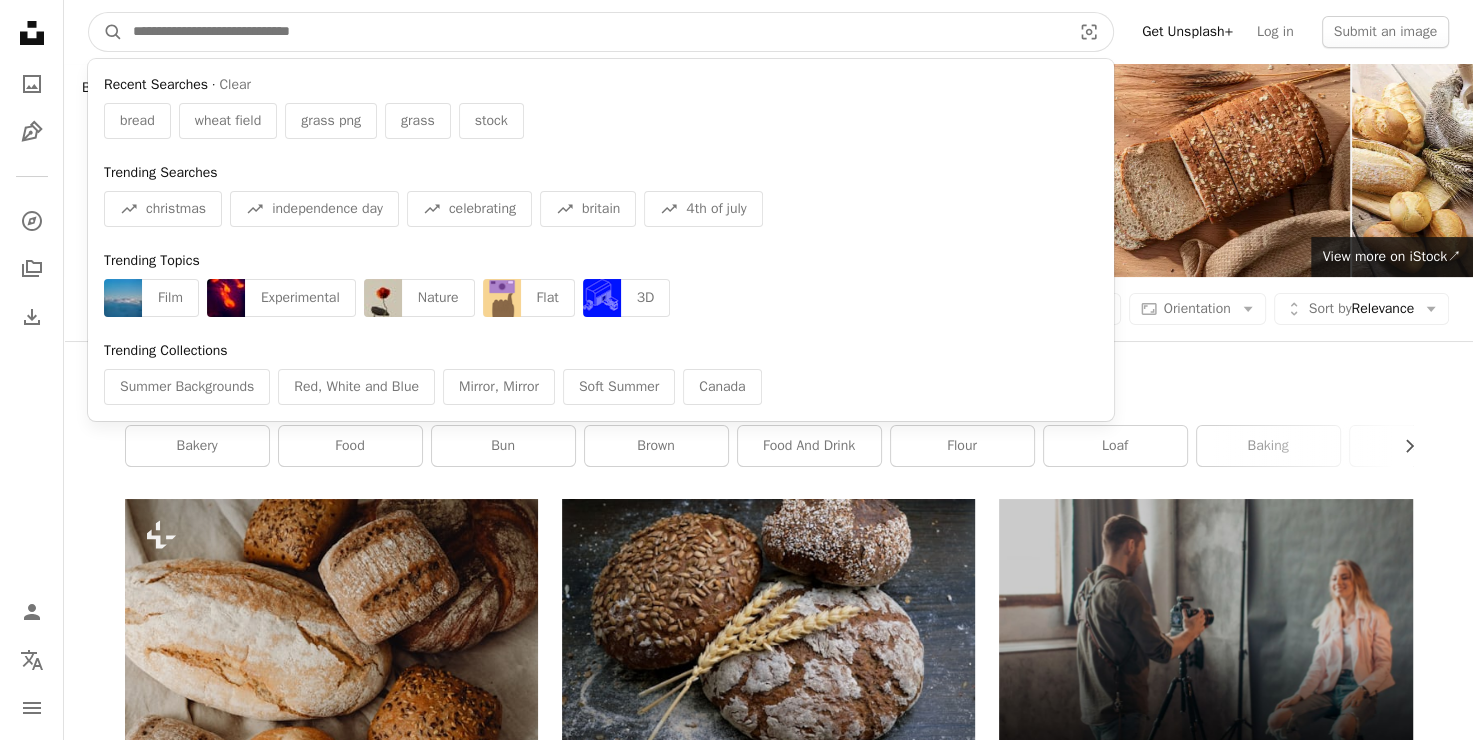 type 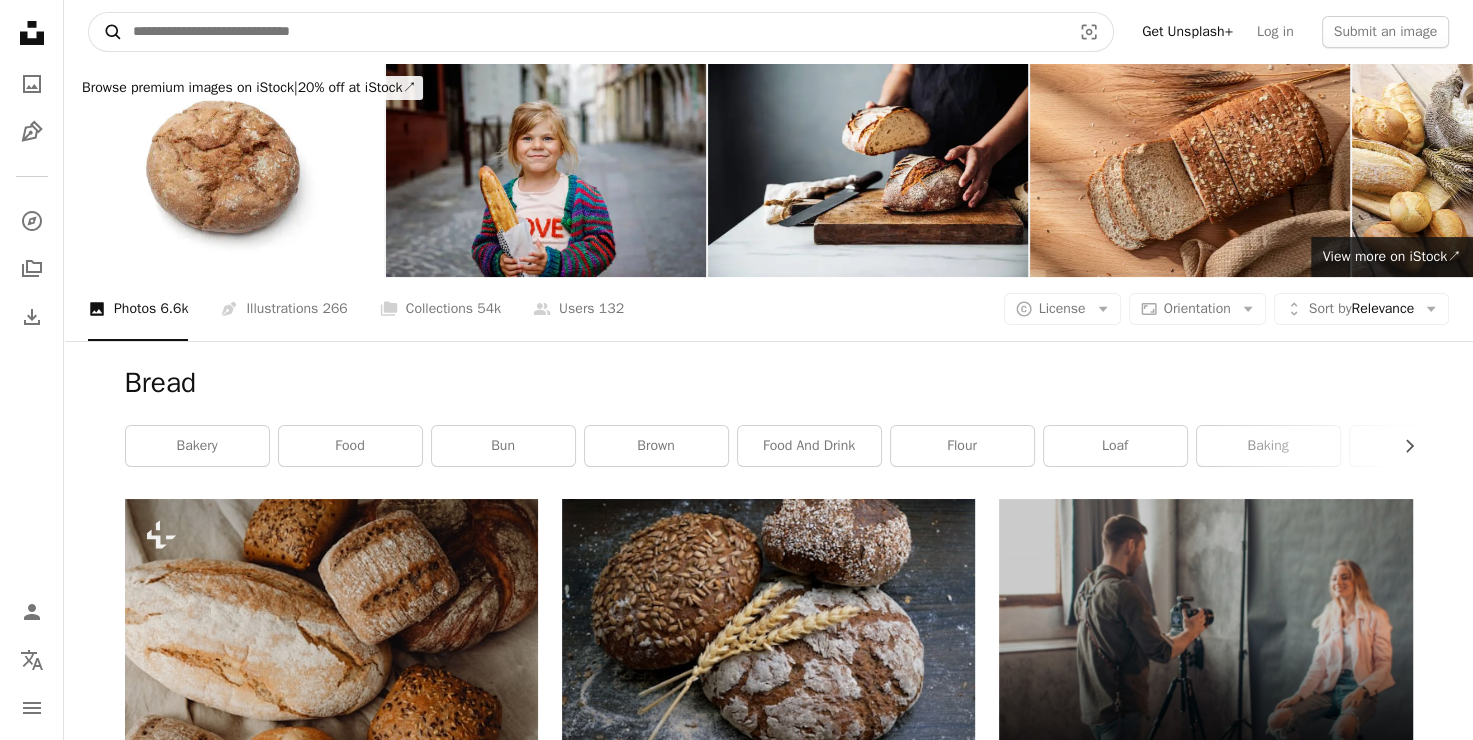 click on "A magnifying glass" 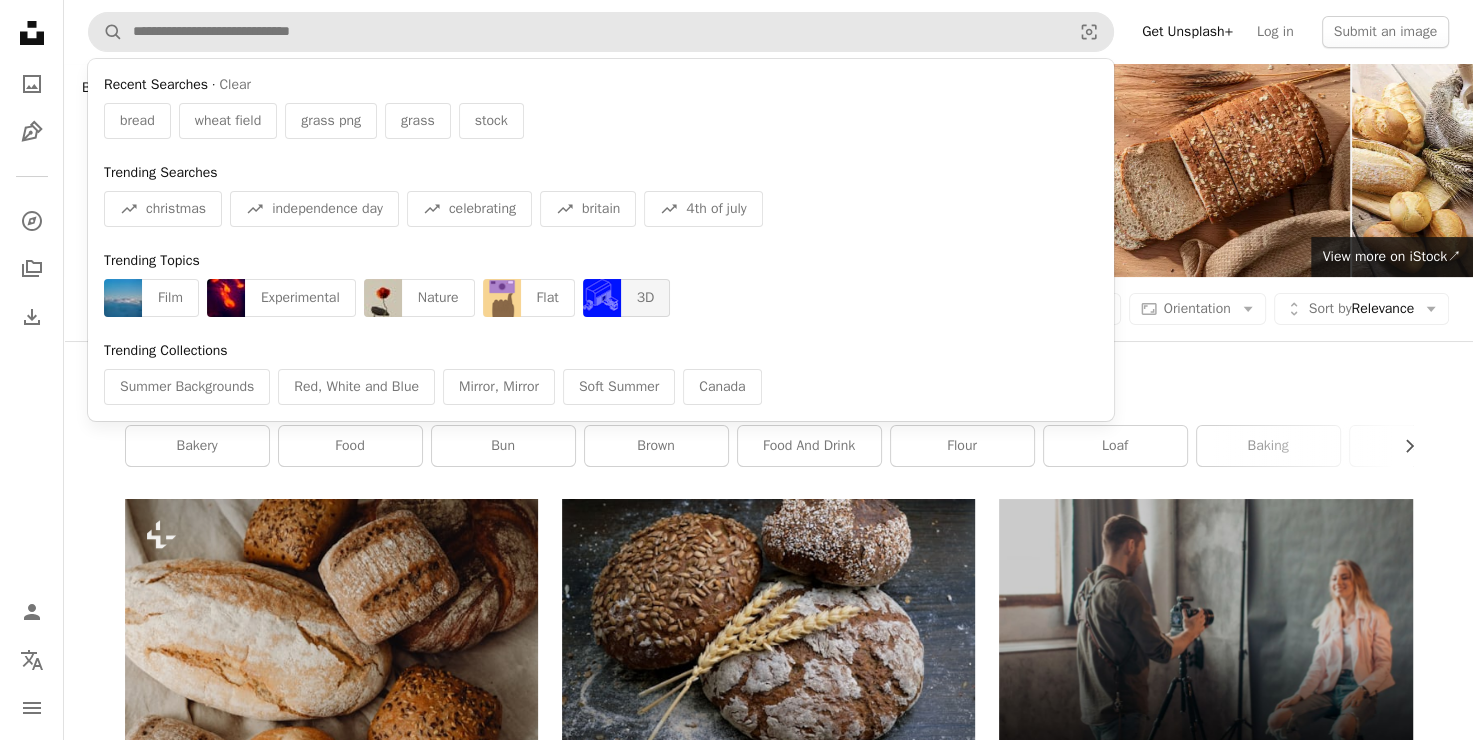 click on "3D" at bounding box center (646, 298) 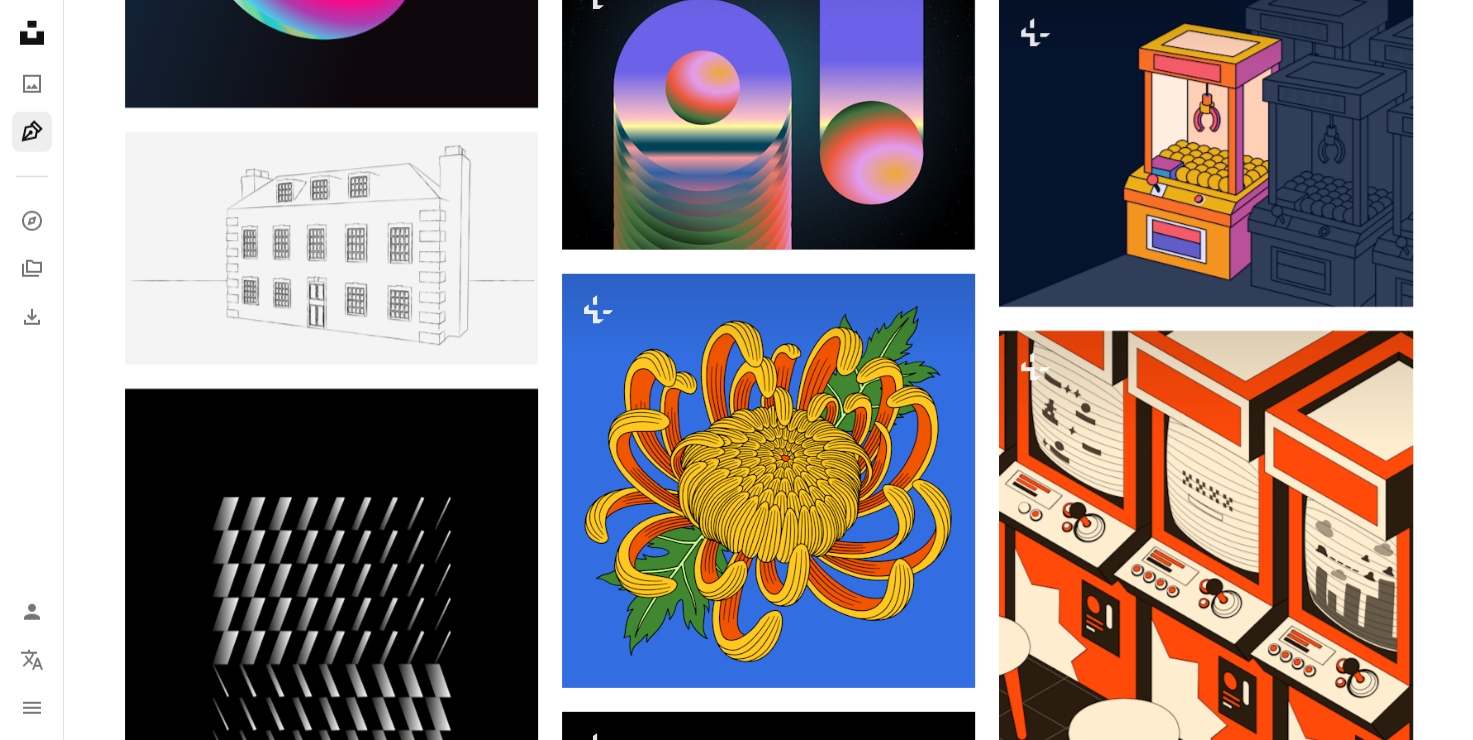scroll, scrollTop: 20500, scrollLeft: 0, axis: vertical 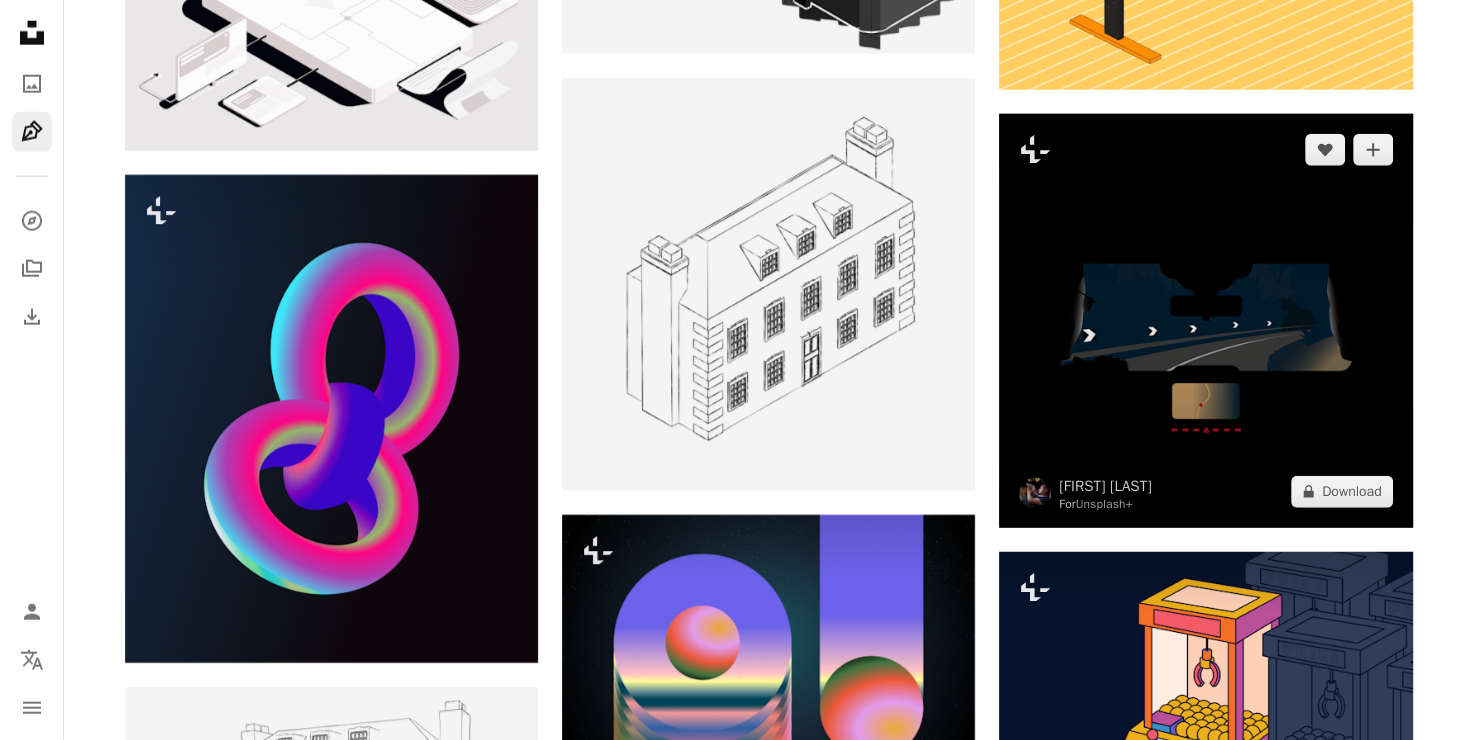 click at bounding box center (1205, 320) 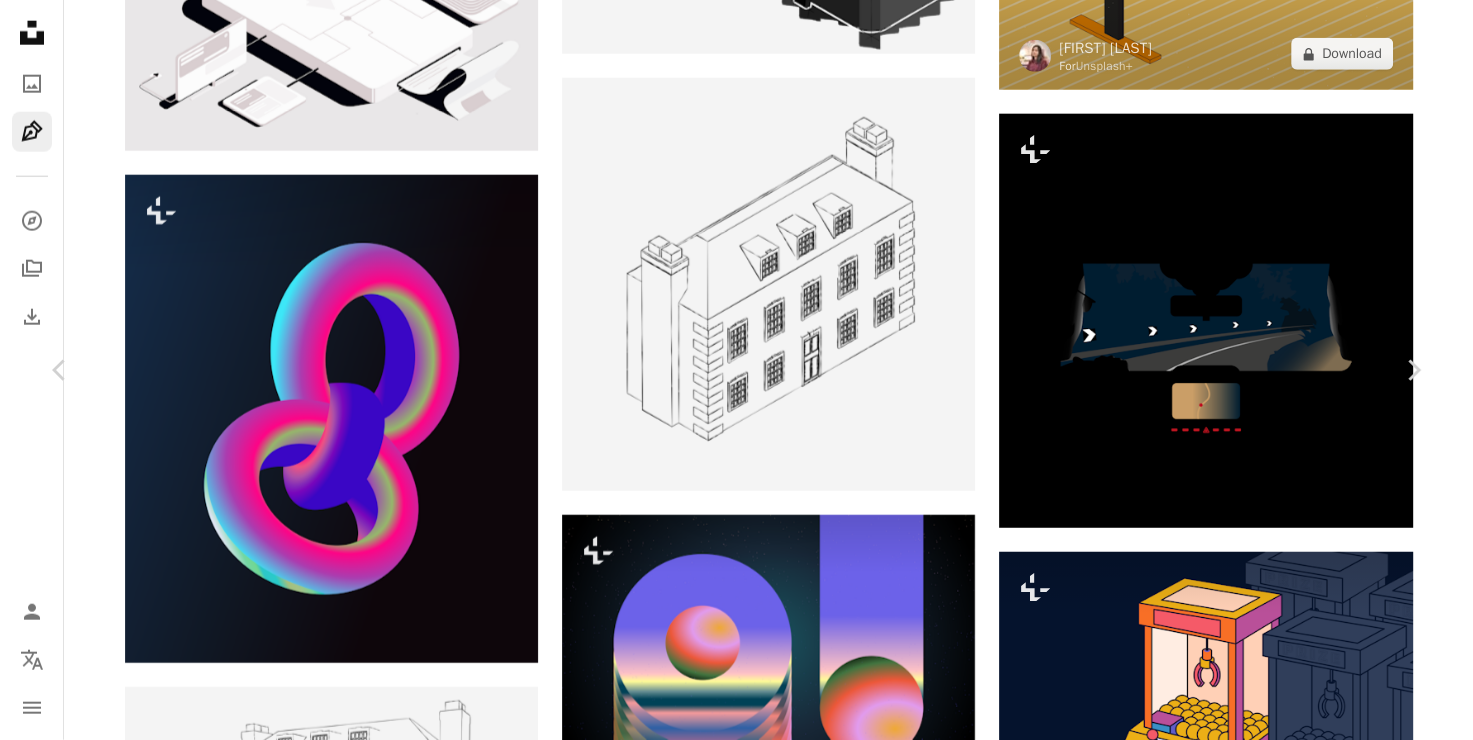 click on "An X shape Chevron left Chevron right Greg Daines For  Unsplash+ A heart A plus sign A lock Download Zoom in ––– ––  –– ––– –––– –––– A forward-right arrow Share More Actions Back seat perspective. Driving at night abroad –––   – –––  – – ––  – ––––. ––– ––– ––––  –––– ––– ––– – –––– –––– ––– –––   –––– –––– From this series Chevron right Related images" at bounding box center (736, 5405) 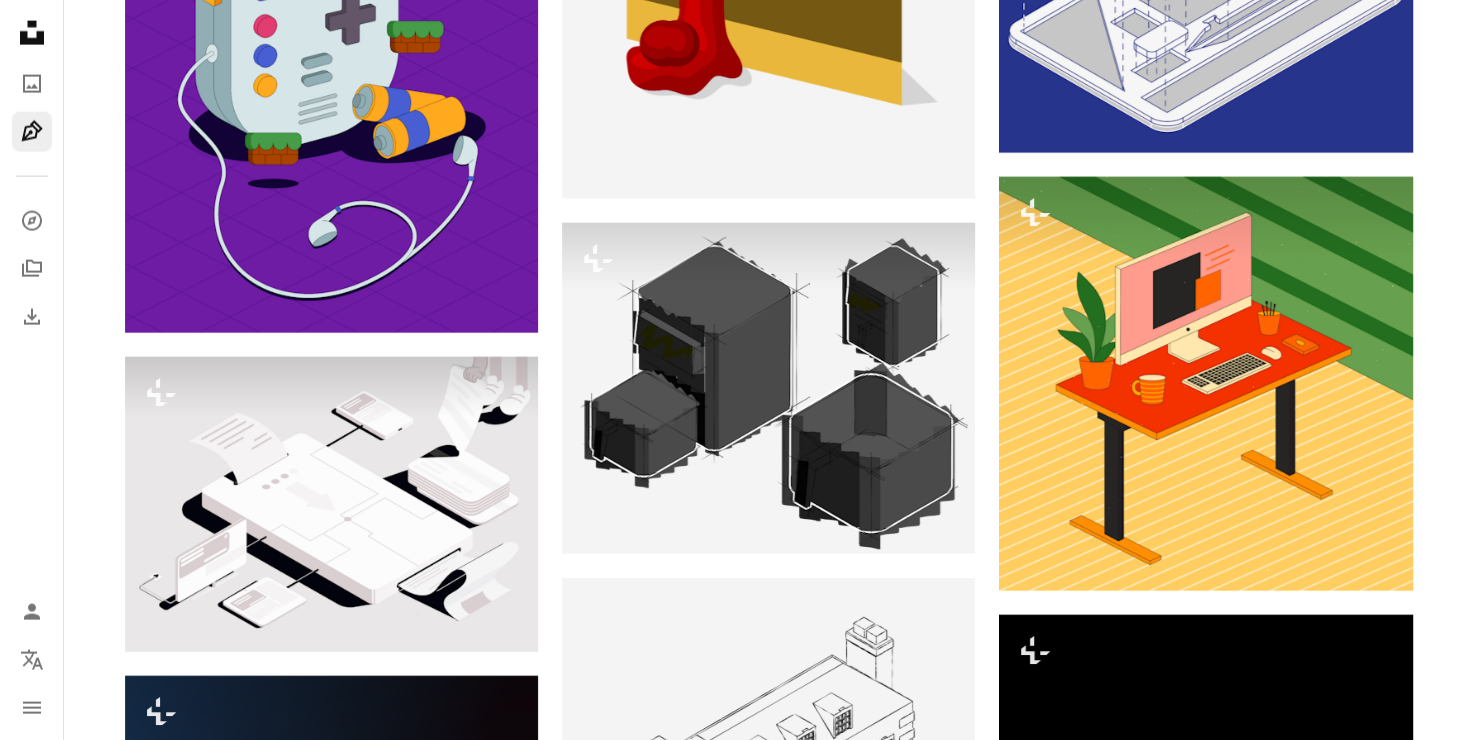 scroll, scrollTop: 18600, scrollLeft: 0, axis: vertical 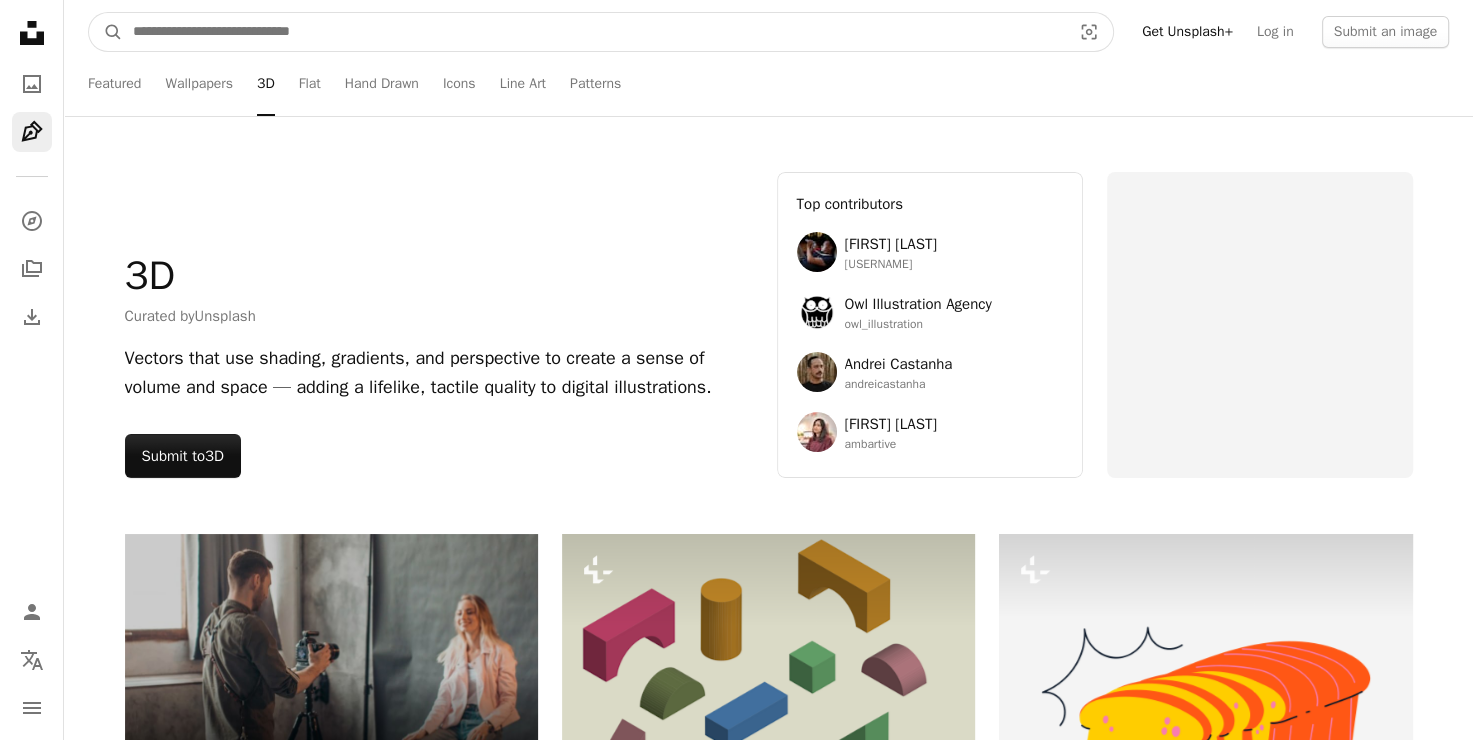 click at bounding box center [594, 32] 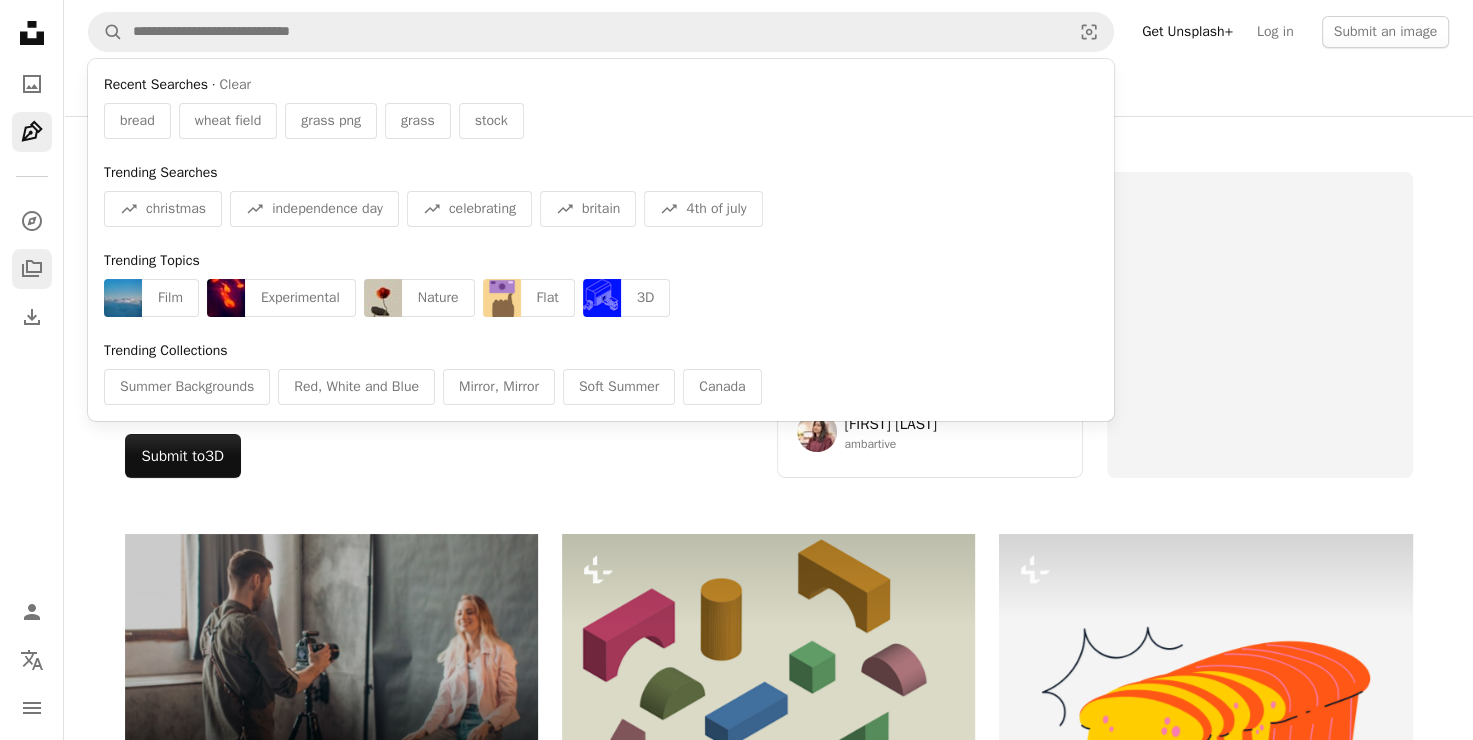 click 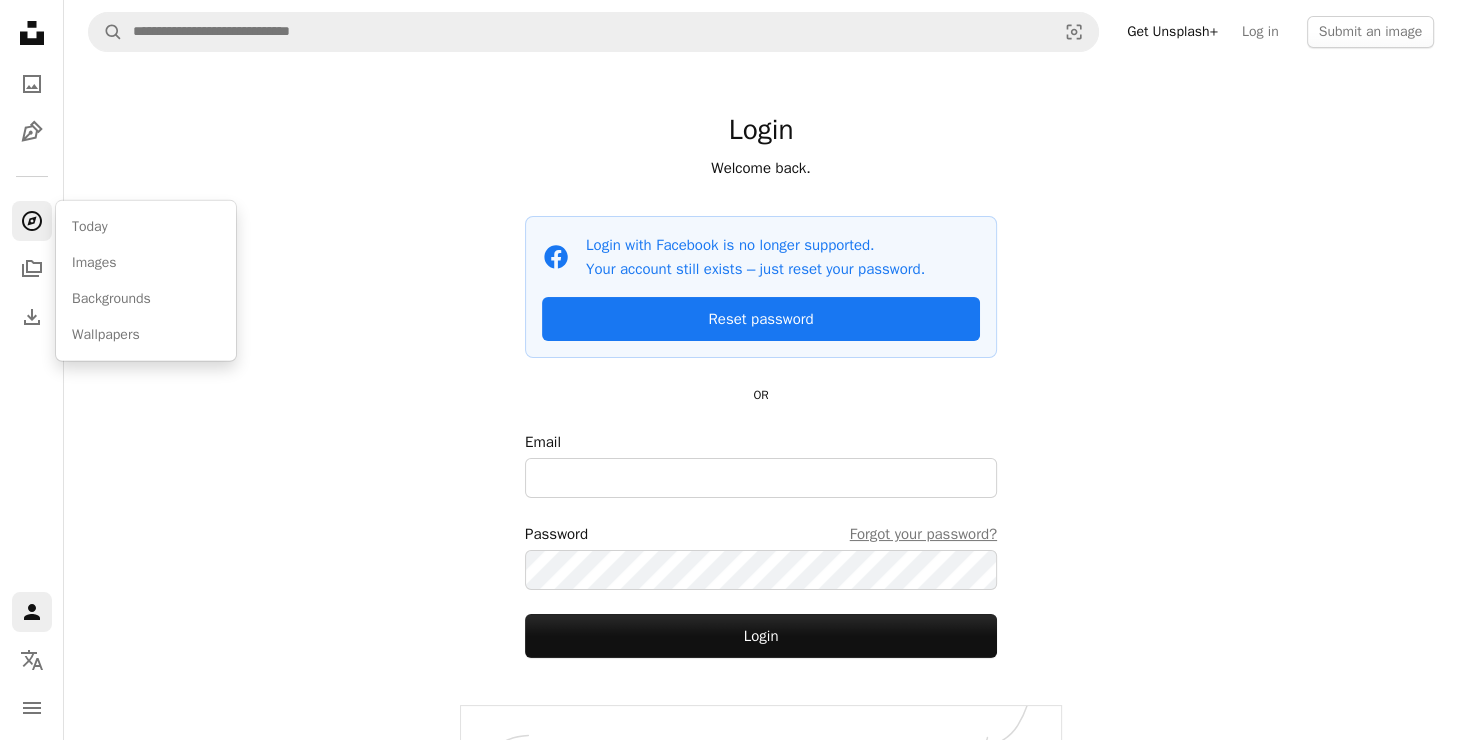 click on "A compass" at bounding box center [32, 221] 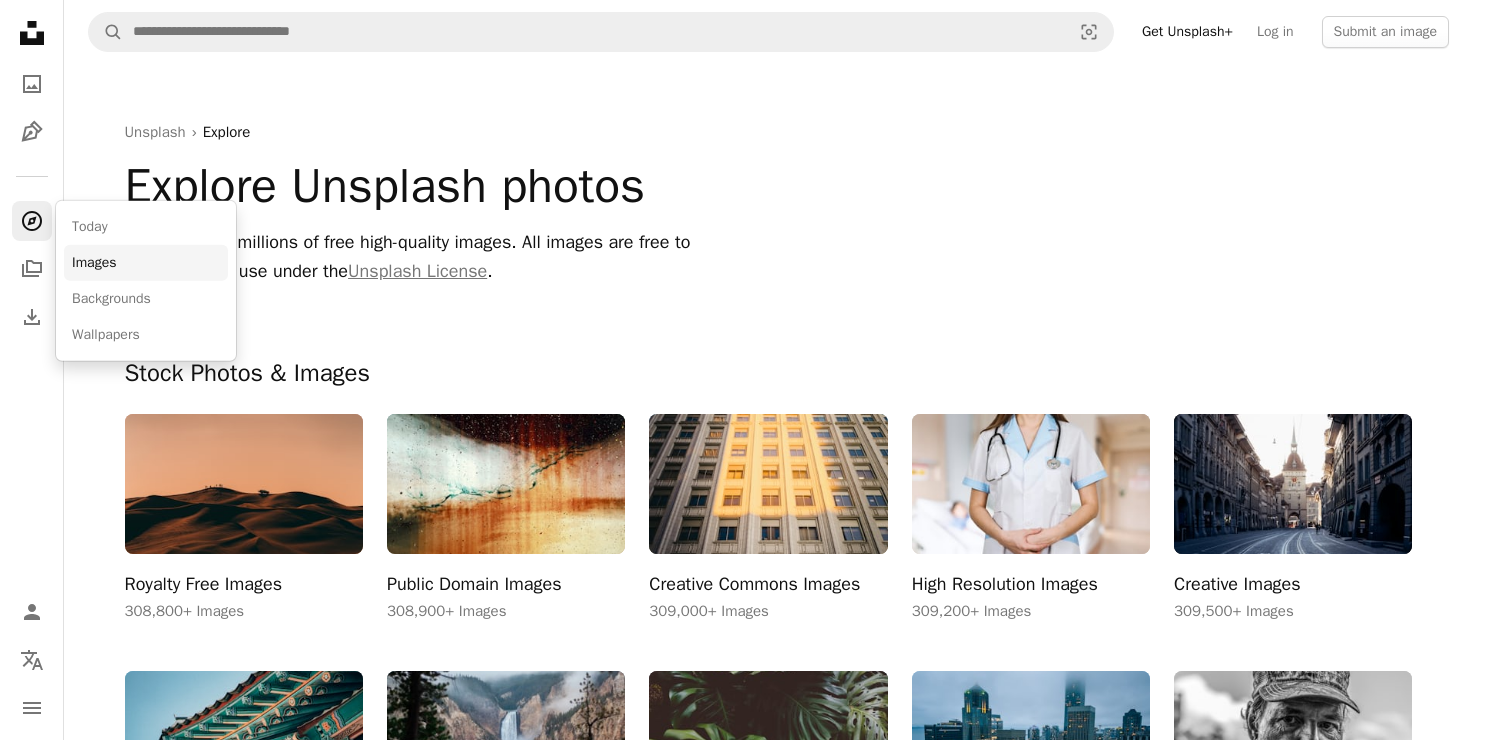 click on "Images" at bounding box center (146, 263) 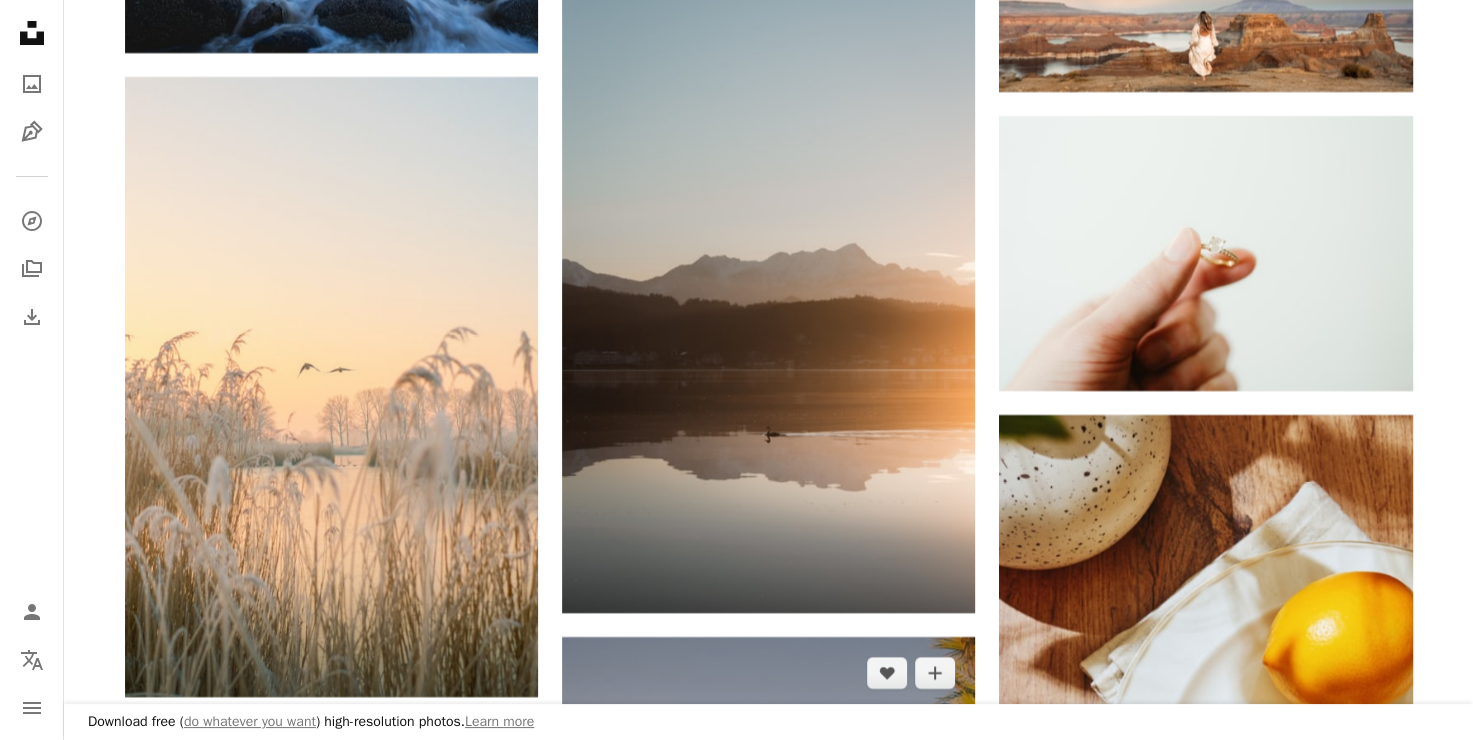 scroll, scrollTop: 22200, scrollLeft: 0, axis: vertical 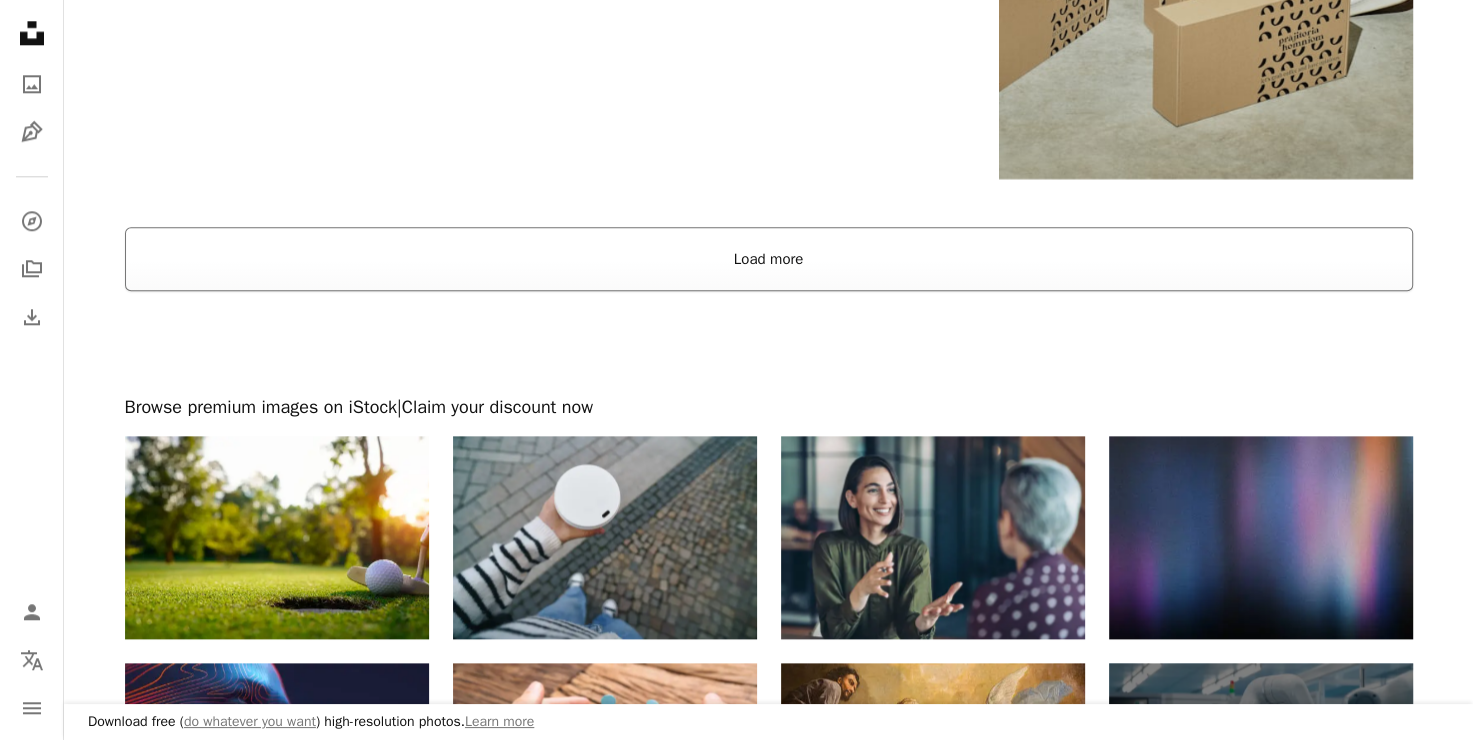 click on "Download Free Pictures A heart A plus sign [FIRST] [LAST] Available for hire A checkmark inside of a circle Arrow pointing down A heart A plus sign [FIRST] [LAST] Arrow pointing down A heart A plus sign [FIRST] [LAST] Available for hire A checkmark inside of a circle Arrow pointing down Plus sign for Unsplash+ A heart A plus sign [FIRST] For  Unsplash+ A lock Download A heart A plus sign [FIRST] [LAST] Available for hire A checkmark inside of a circle Arrow pointing down Plus sign for Unsplash+ A heart A plus sign [FIRST] [LAST] For  Unsplash+ A lock Download Plus sign for Unsplash+ A heart A plus sign [FIRST] [LAST] For  Unsplash+ A lock Download A heart A plus sign [FIRST] [LAST] For" at bounding box center [768, -11016] 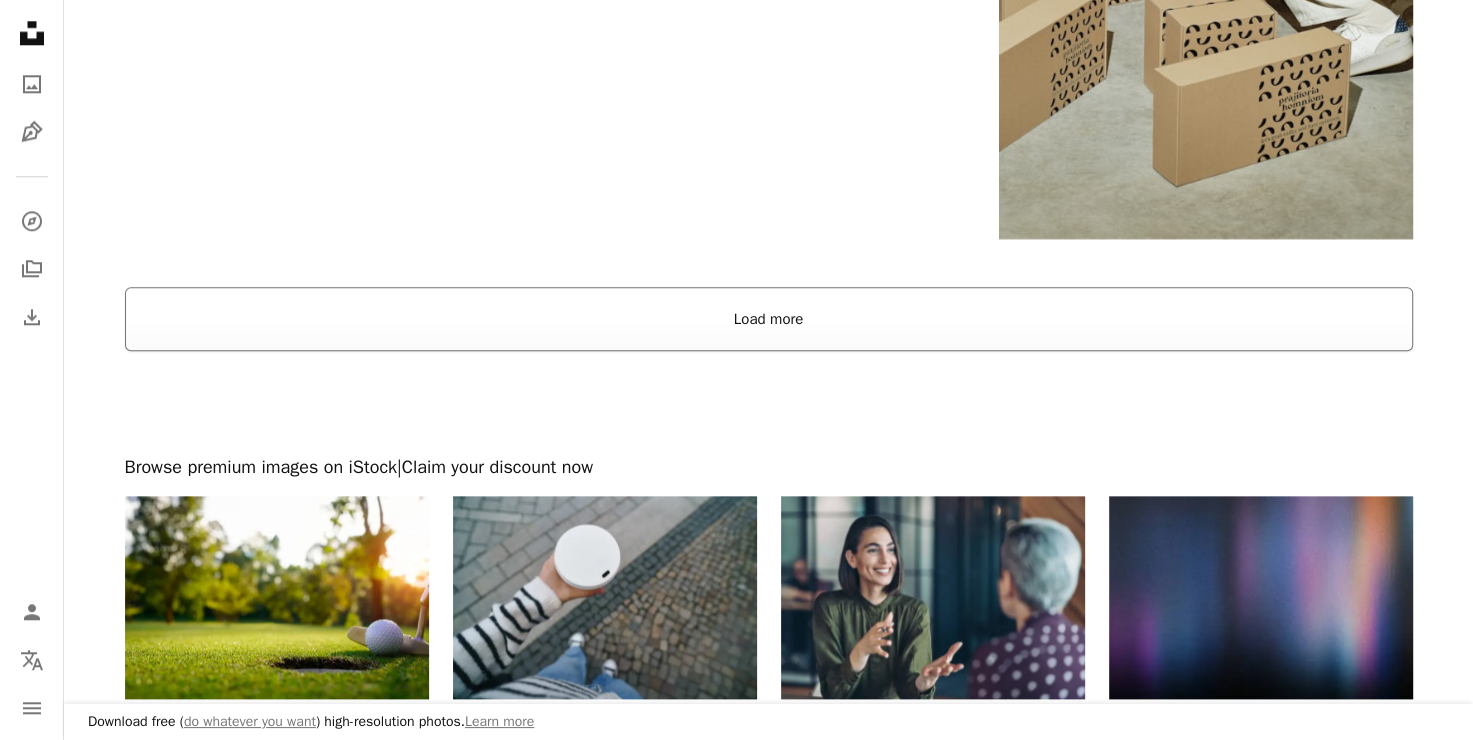 scroll, scrollTop: 24200, scrollLeft: 0, axis: vertical 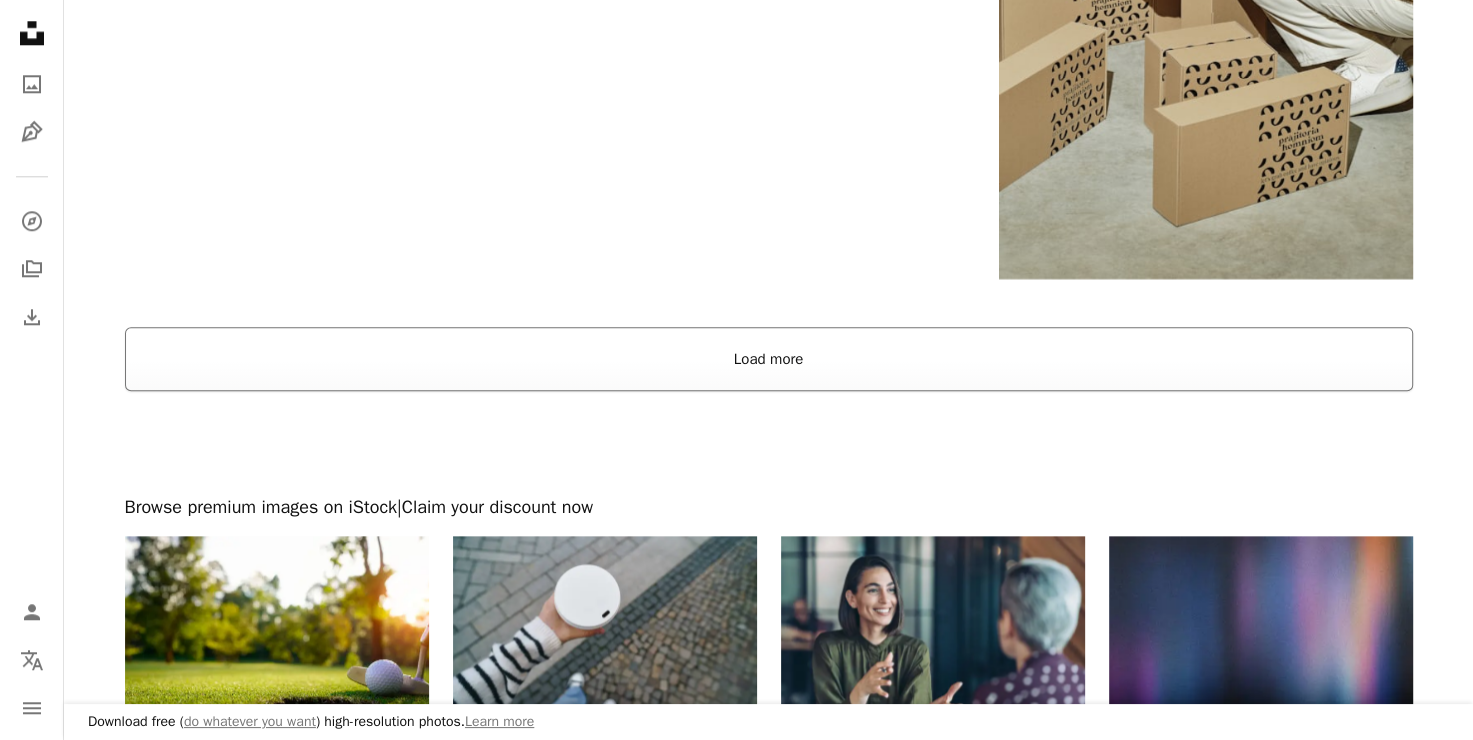 click on "Load more" at bounding box center (769, 359) 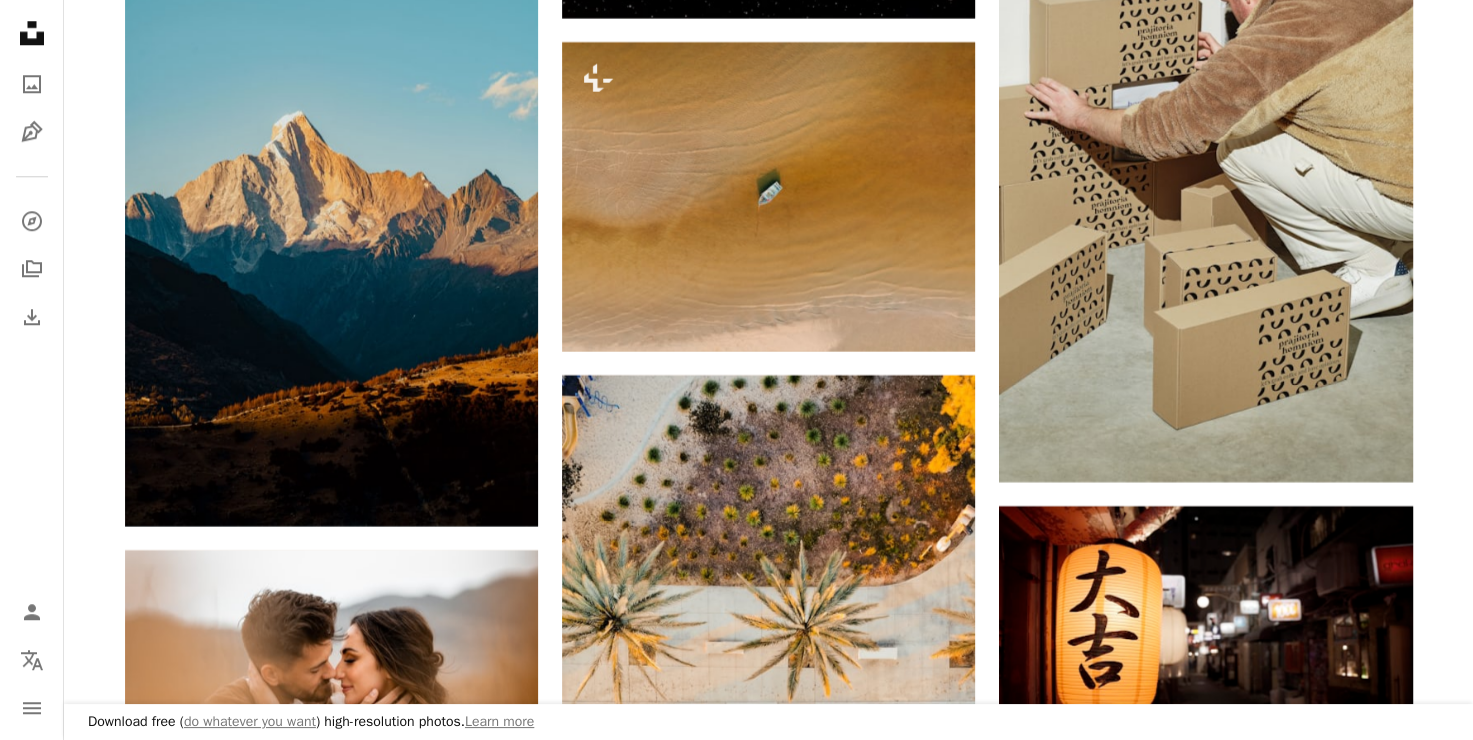 scroll, scrollTop: 24000, scrollLeft: 0, axis: vertical 